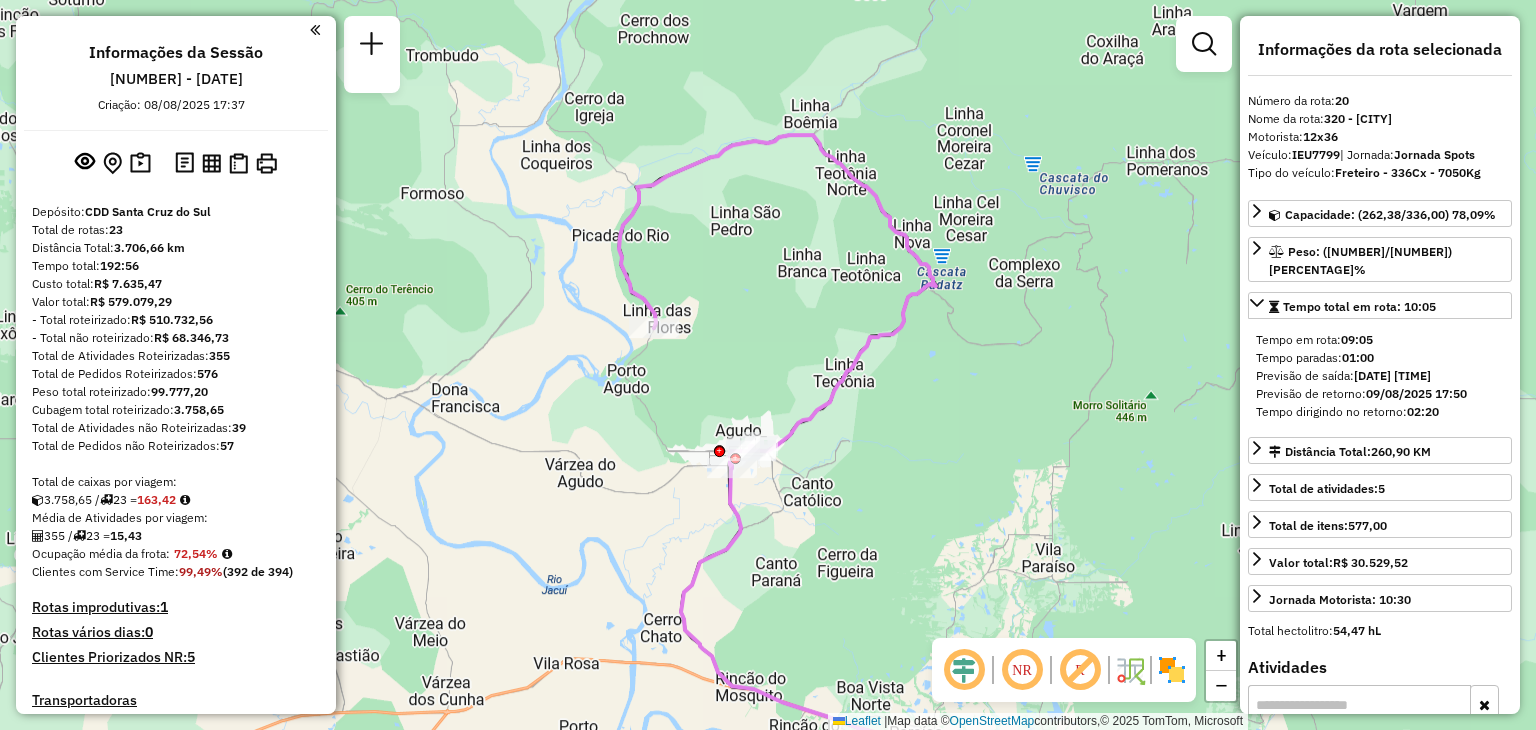 select on "**********" 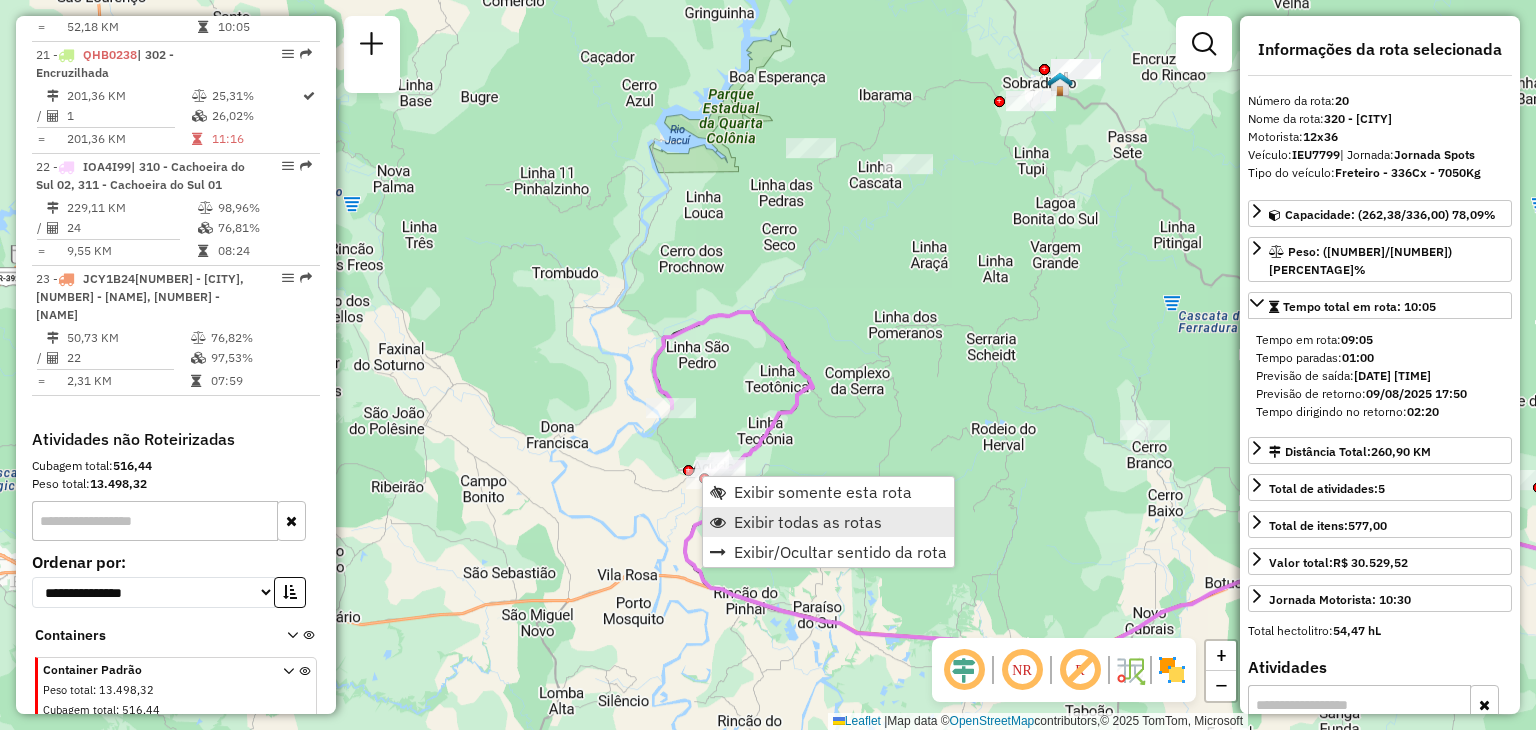 click on "Exibir todas as rotas" at bounding box center (808, 522) 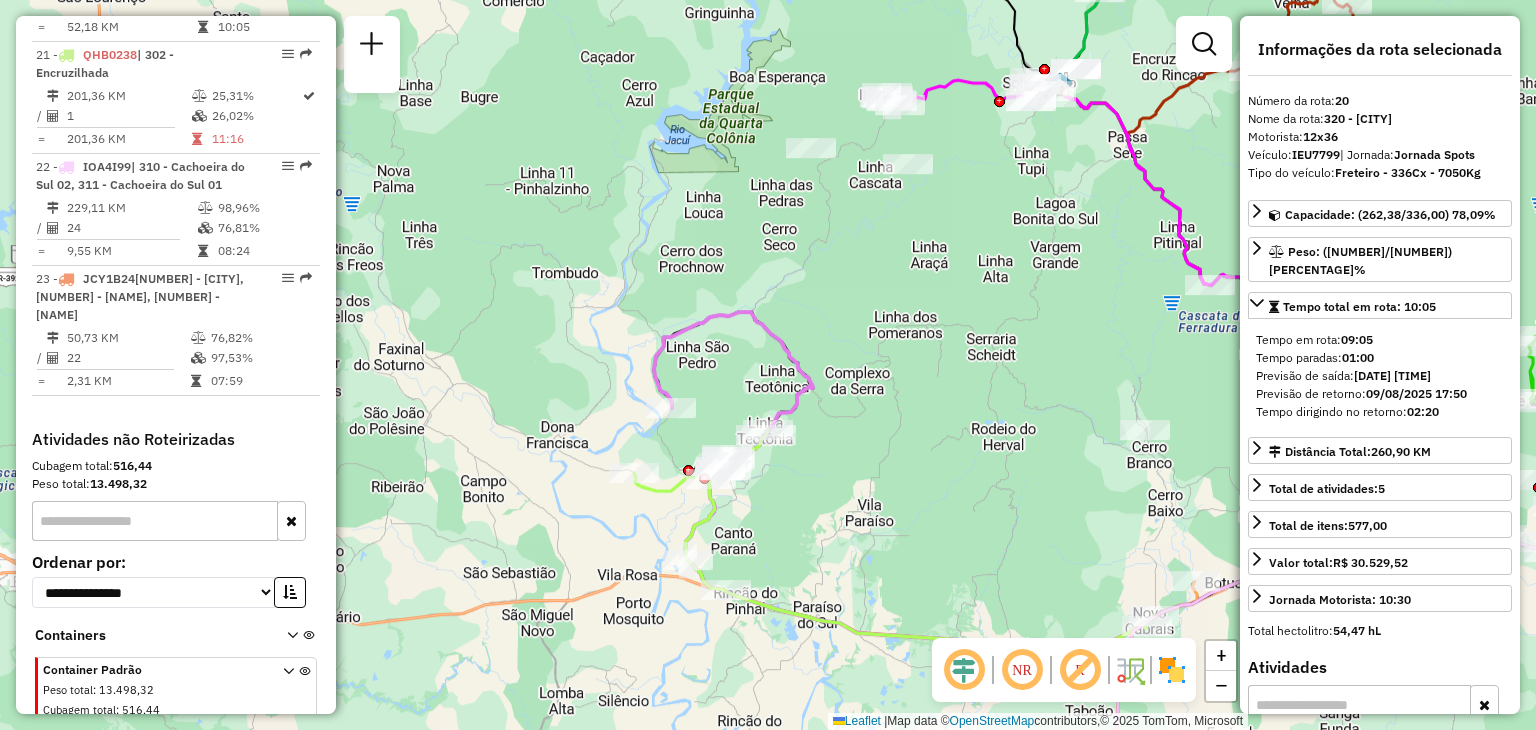 click on "Janela de atendimento Grade de atendimento Capacidade Transportadoras Veículos Cliente Pedidos  Rotas Selecione os dias de semana para filtrar as janelas de atendimento  Seg   Ter   Qua   Qui   Sex   Sáb   Dom  Informe o período da janela de atendimento: De: Até:  Filtrar exatamente a janela do cliente  Considerar janela de atendimento padrão  Selecione os dias de semana para filtrar as grades de atendimento  Seg   Ter   Qua   Qui   Sex   Sáb   Dom   Considerar clientes sem dia de atendimento cadastrado  Clientes fora do dia de atendimento selecionado Filtrar as atividades entre os valores definidos abaixo:  Peso mínimo:   Peso máximo:   Cubagem mínima:   Cubagem máxima:   De:   Até:  Filtrar as atividades entre o tempo de atendimento definido abaixo:  De:   Até:   Considerar capacidade total dos clientes não roteirizados Transportadora: Selecione um ou mais itens Tipo de veículo: Selecione um ou mais itens Veículo: Selecione um ou mais itens Motorista: Selecione um ou mais itens Nome: Rótulo:" 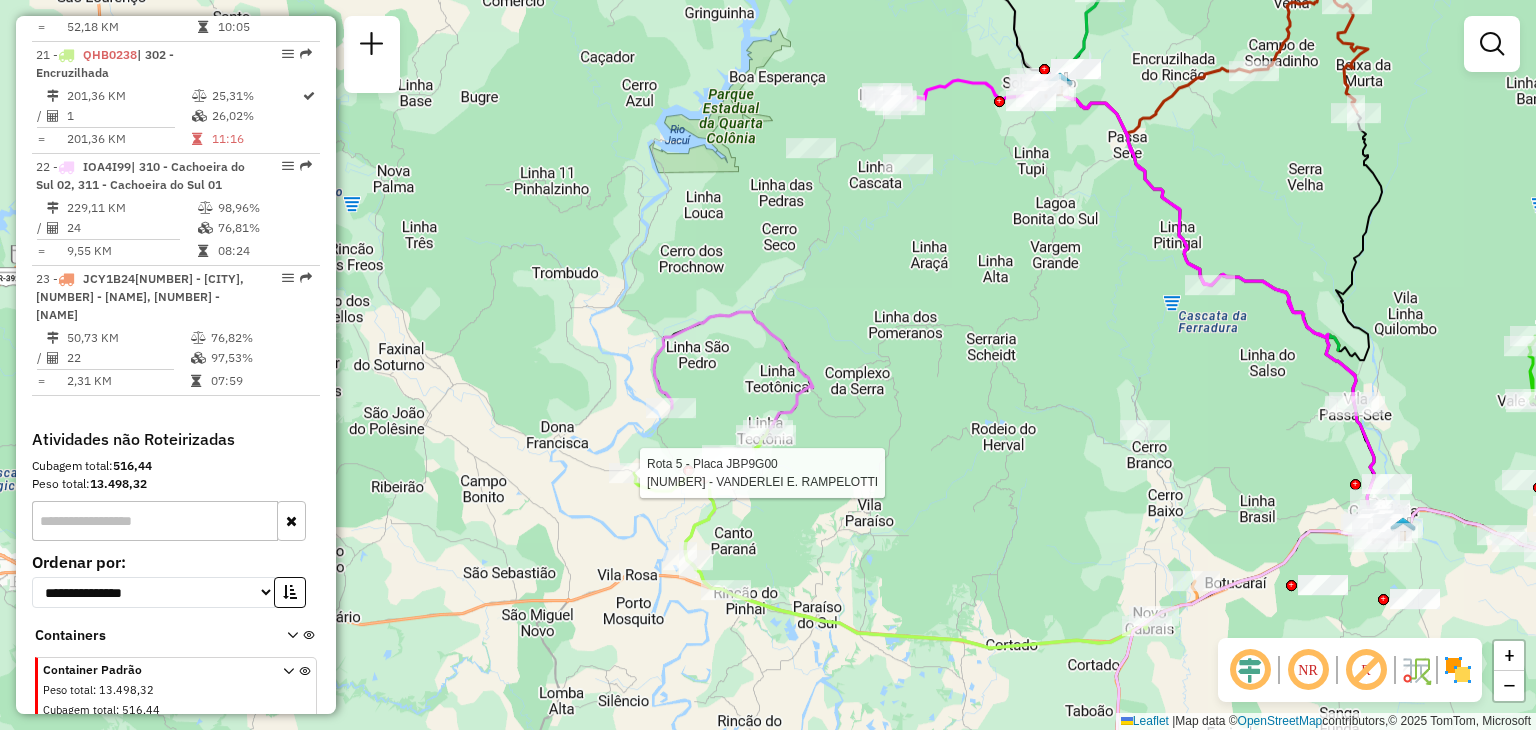 select on "**********" 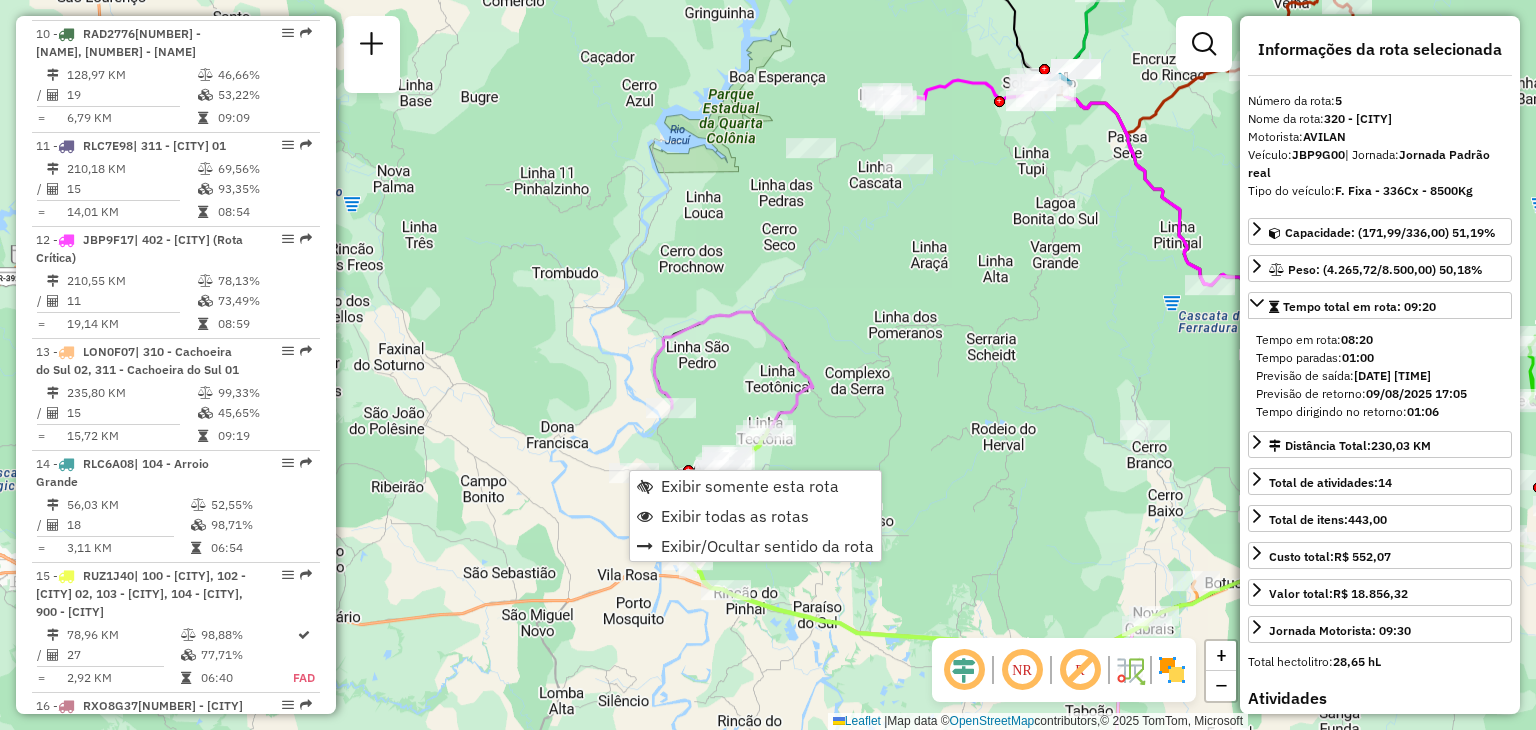 scroll, scrollTop: 1242, scrollLeft: 0, axis: vertical 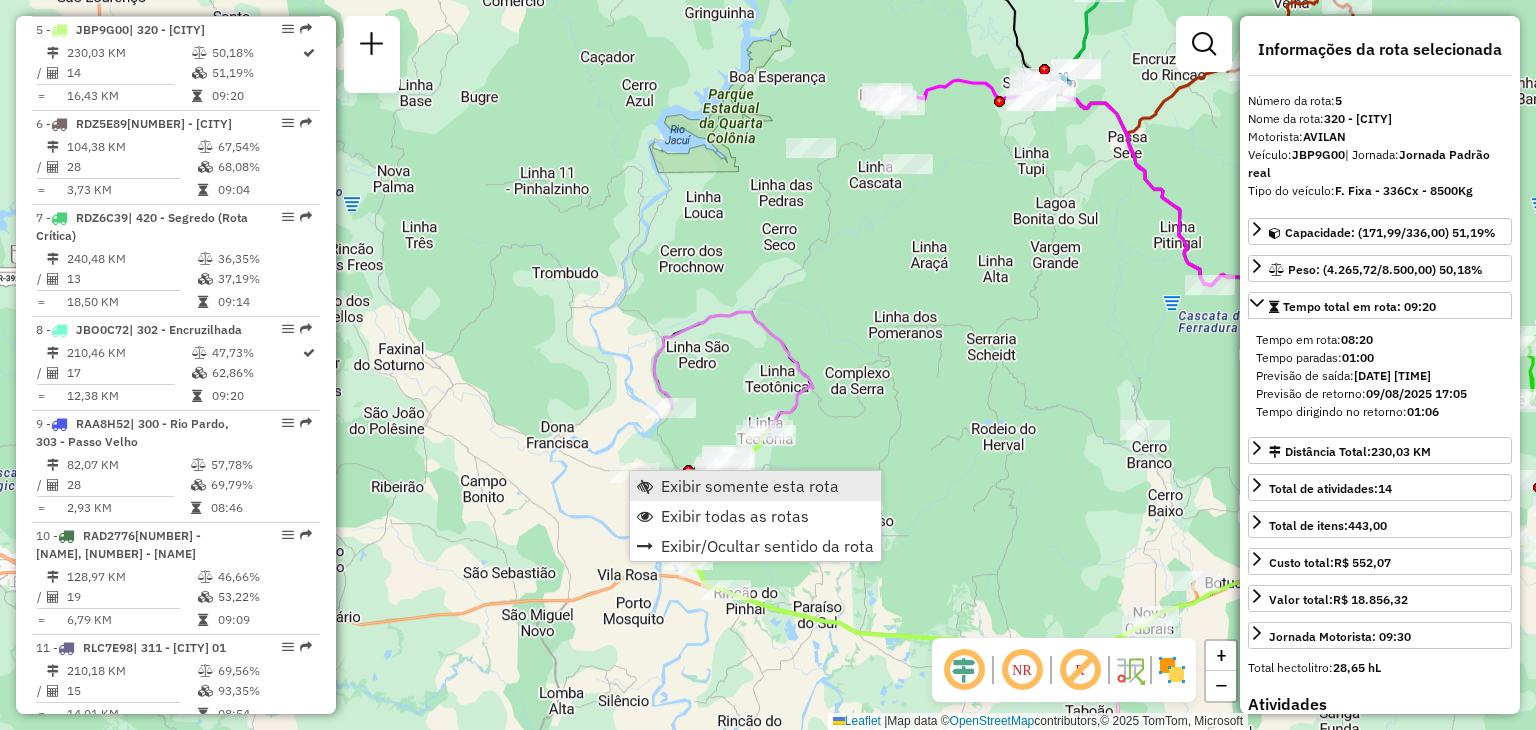 click on "Exibir somente esta rota" at bounding box center (755, 486) 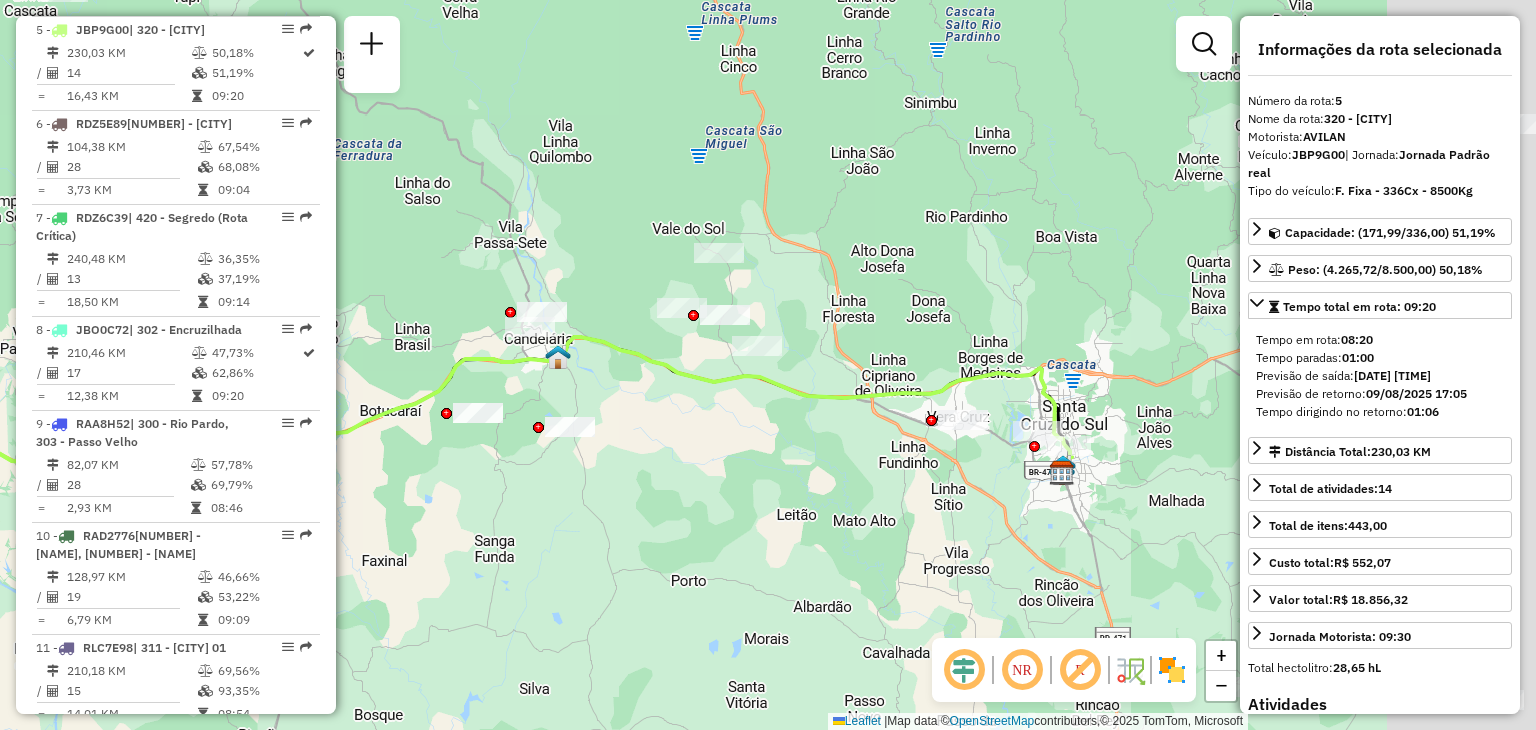 drag, startPoint x: 931, startPoint y: 510, endPoint x: 587, endPoint y: 514, distance: 344.02325 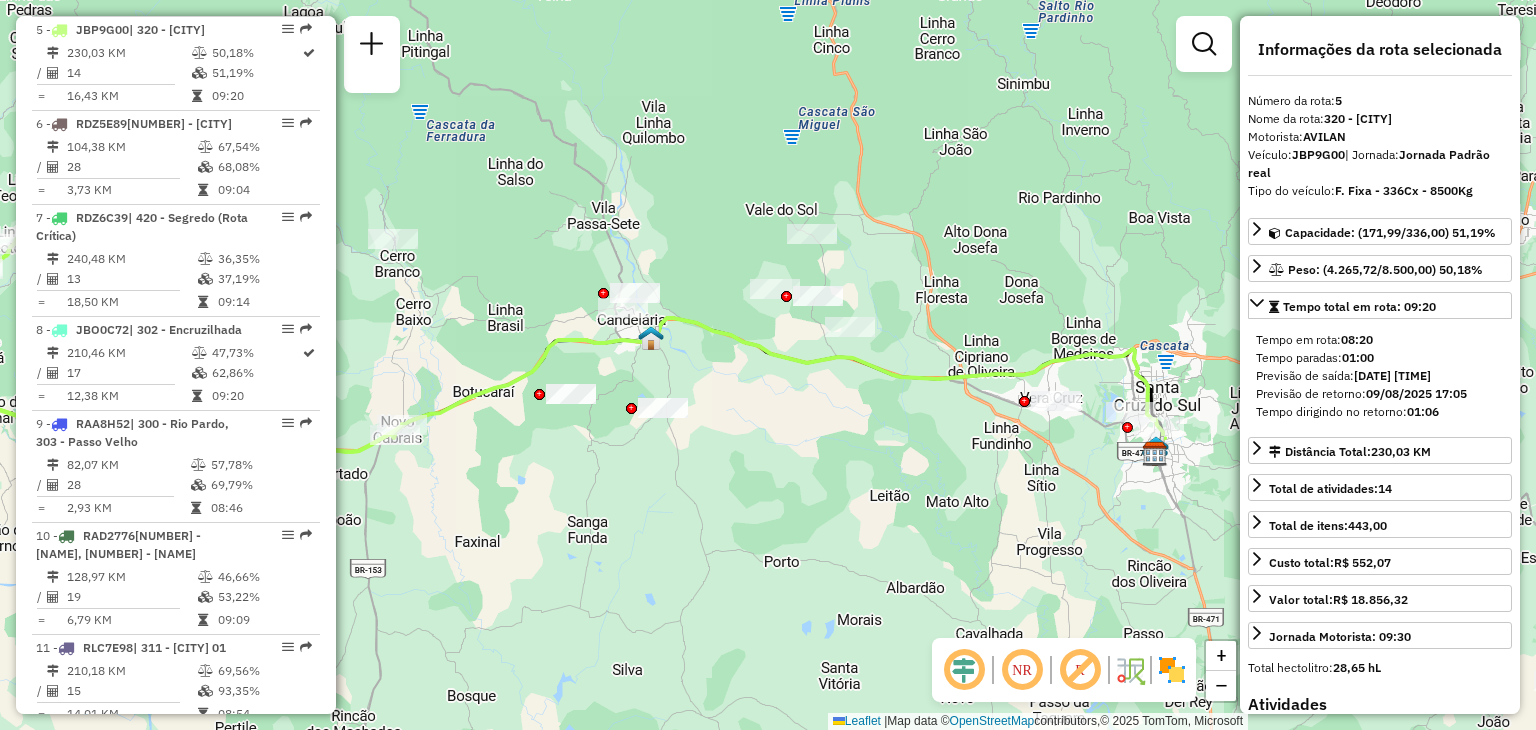 drag, startPoint x: 657, startPoint y: 486, endPoint x: 948, endPoint y: 413, distance: 300.01666 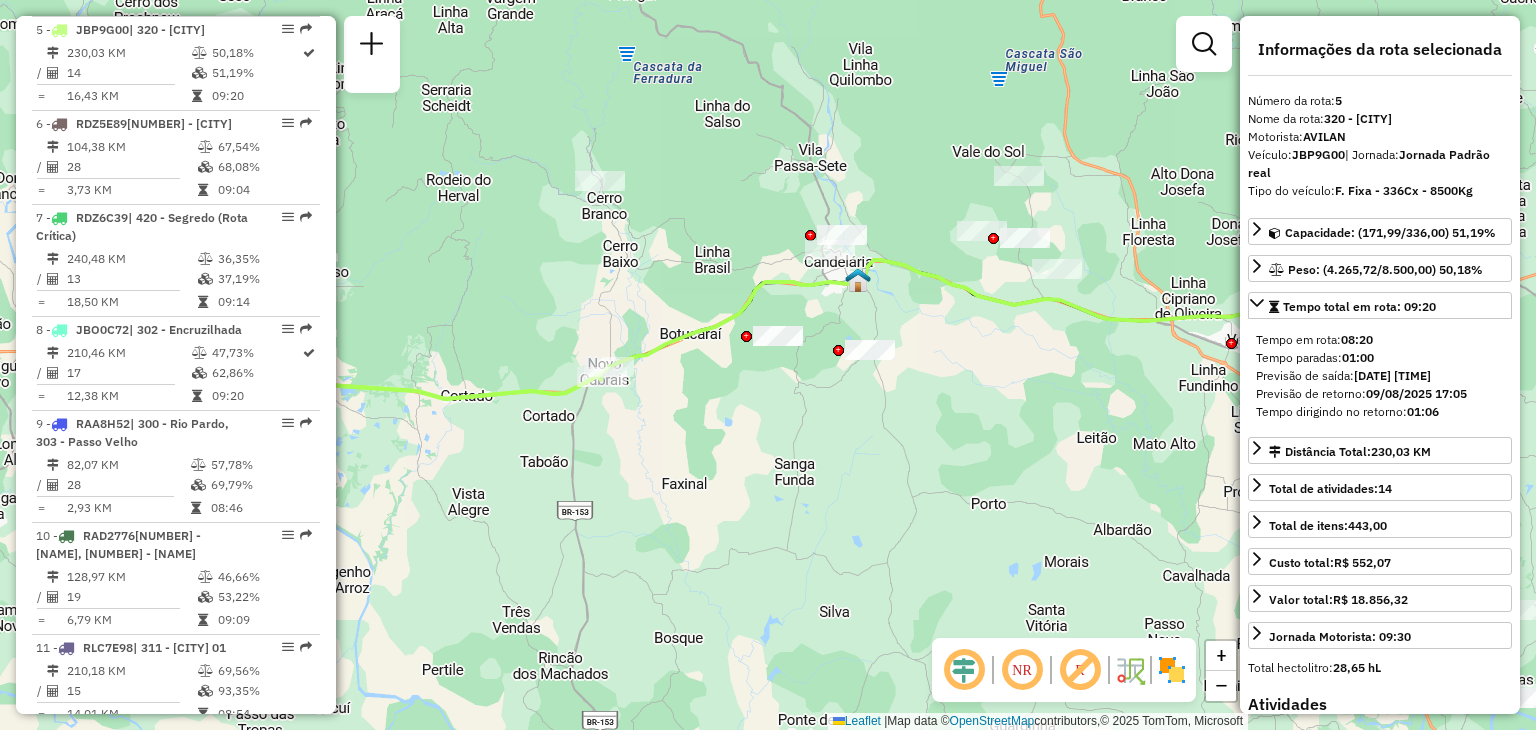 drag, startPoint x: 696, startPoint y: 399, endPoint x: 866, endPoint y: 404, distance: 170.07352 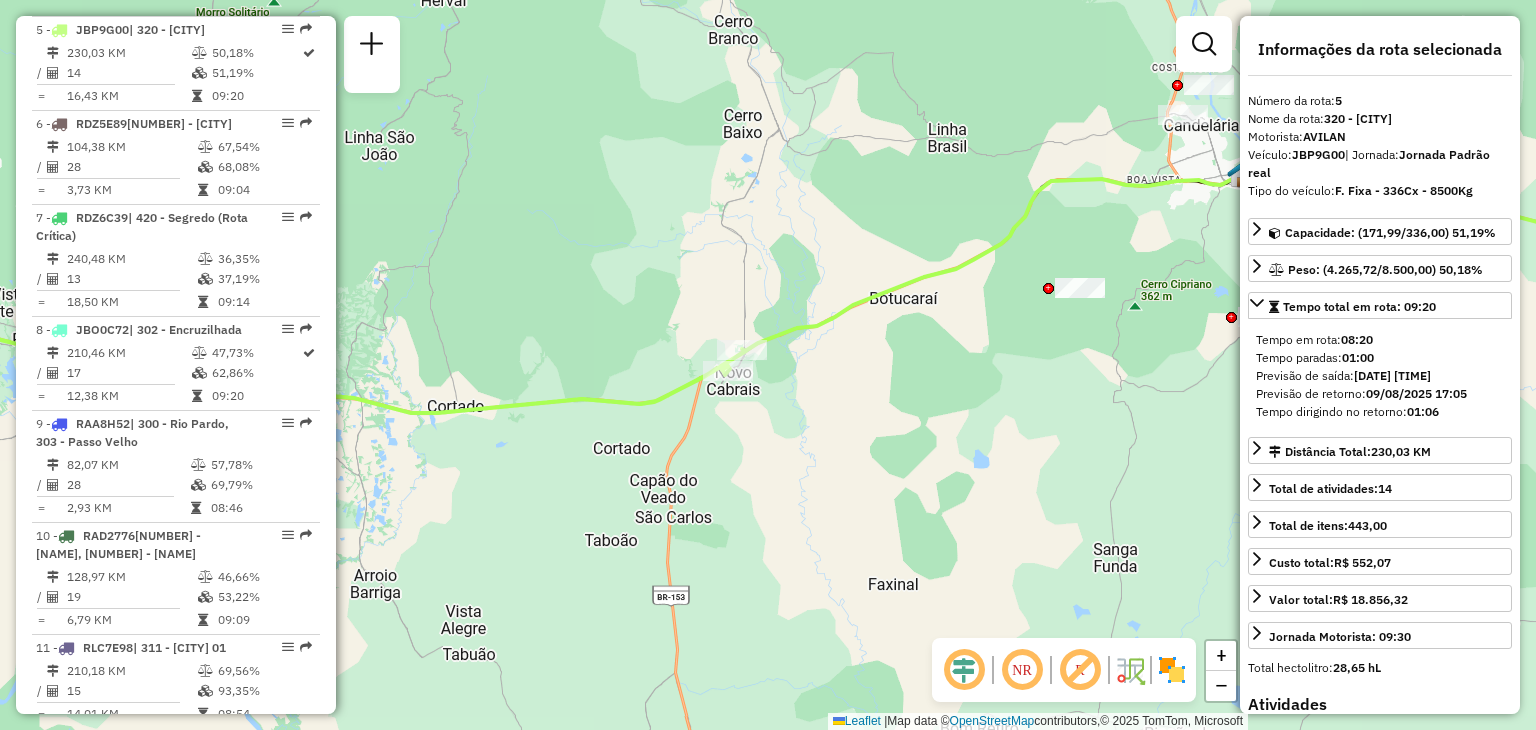 drag, startPoint x: 774, startPoint y: 381, endPoint x: 834, endPoint y: 393, distance: 61.188232 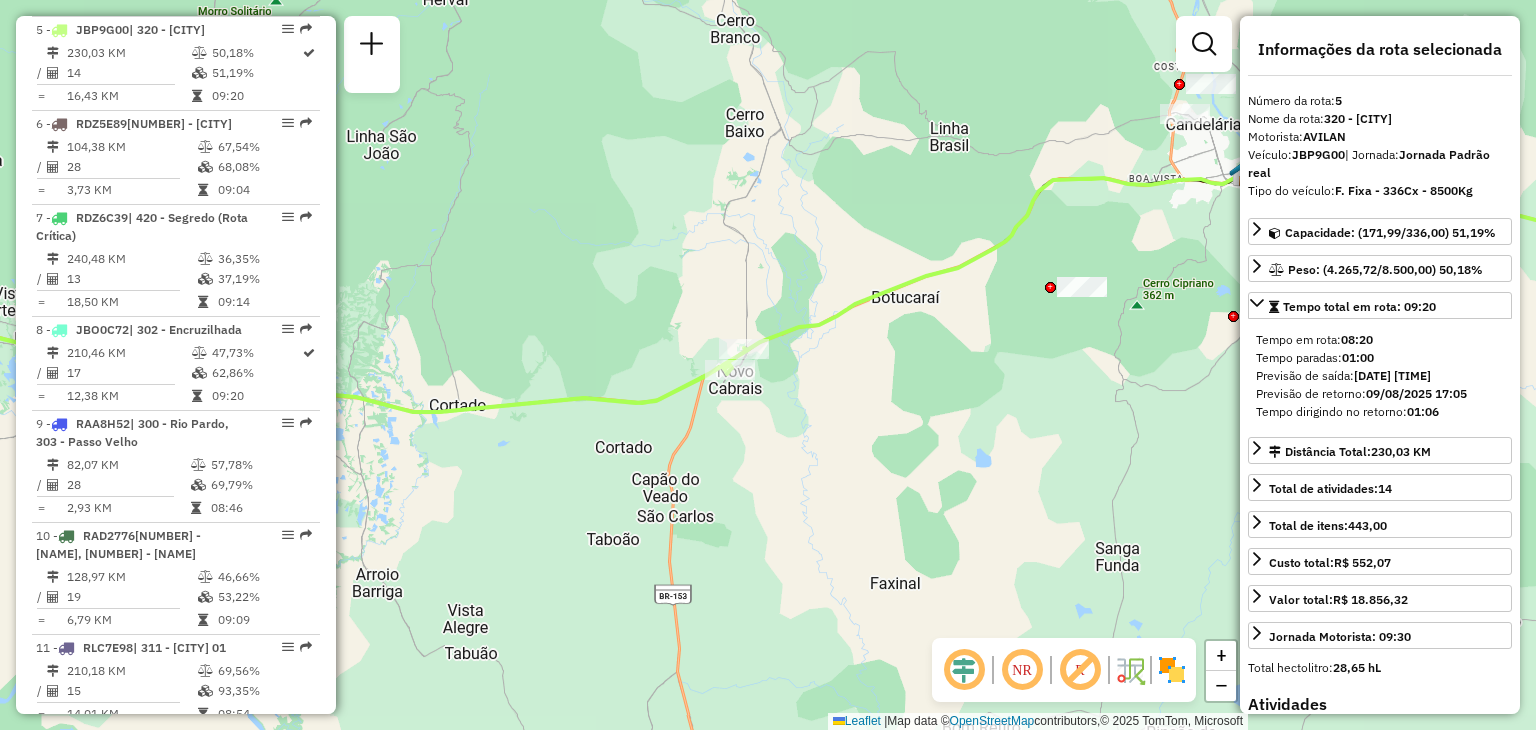drag, startPoint x: 603, startPoint y: 337, endPoint x: 936, endPoint y: 353, distance: 333.38416 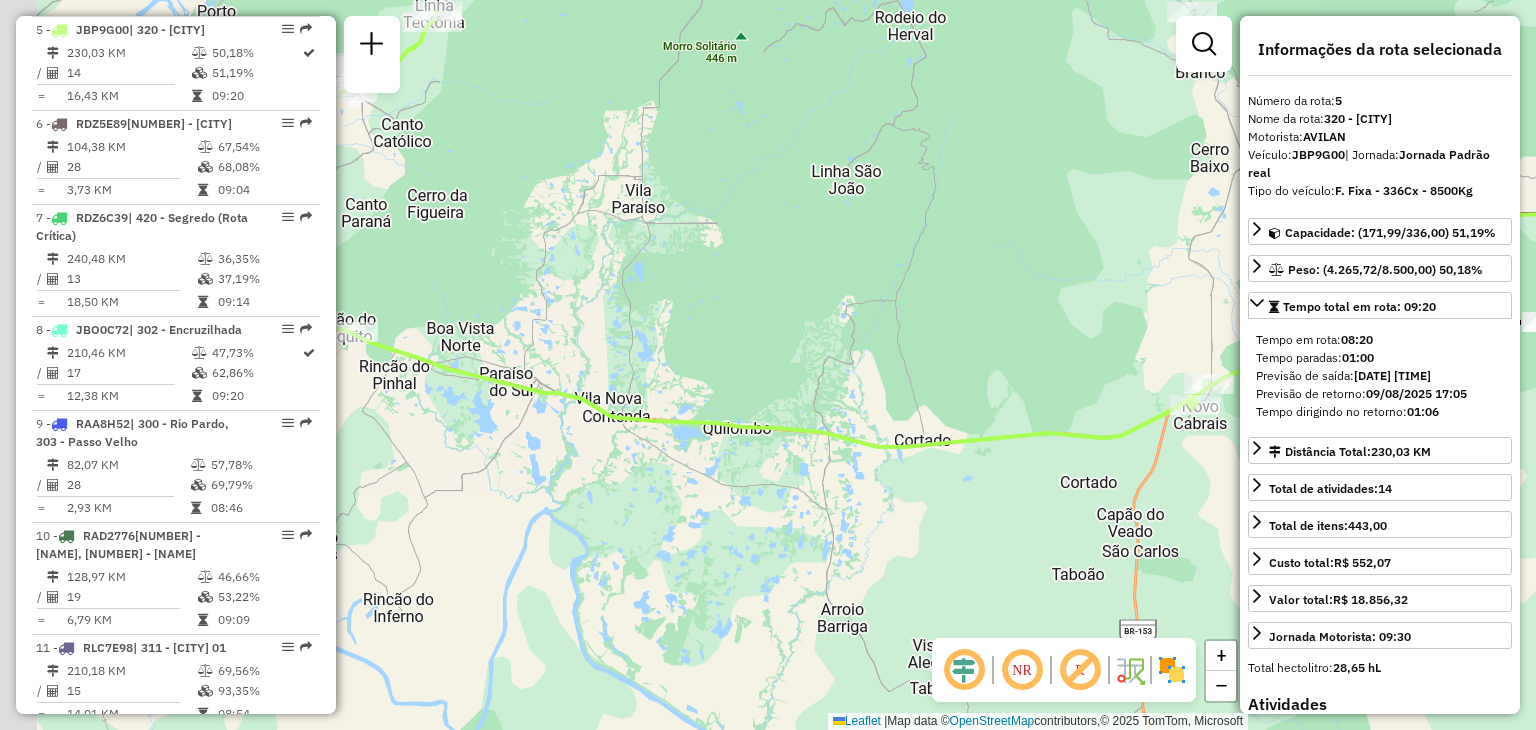 drag, startPoint x: 576, startPoint y: 332, endPoint x: 952, endPoint y: 401, distance: 382.2787 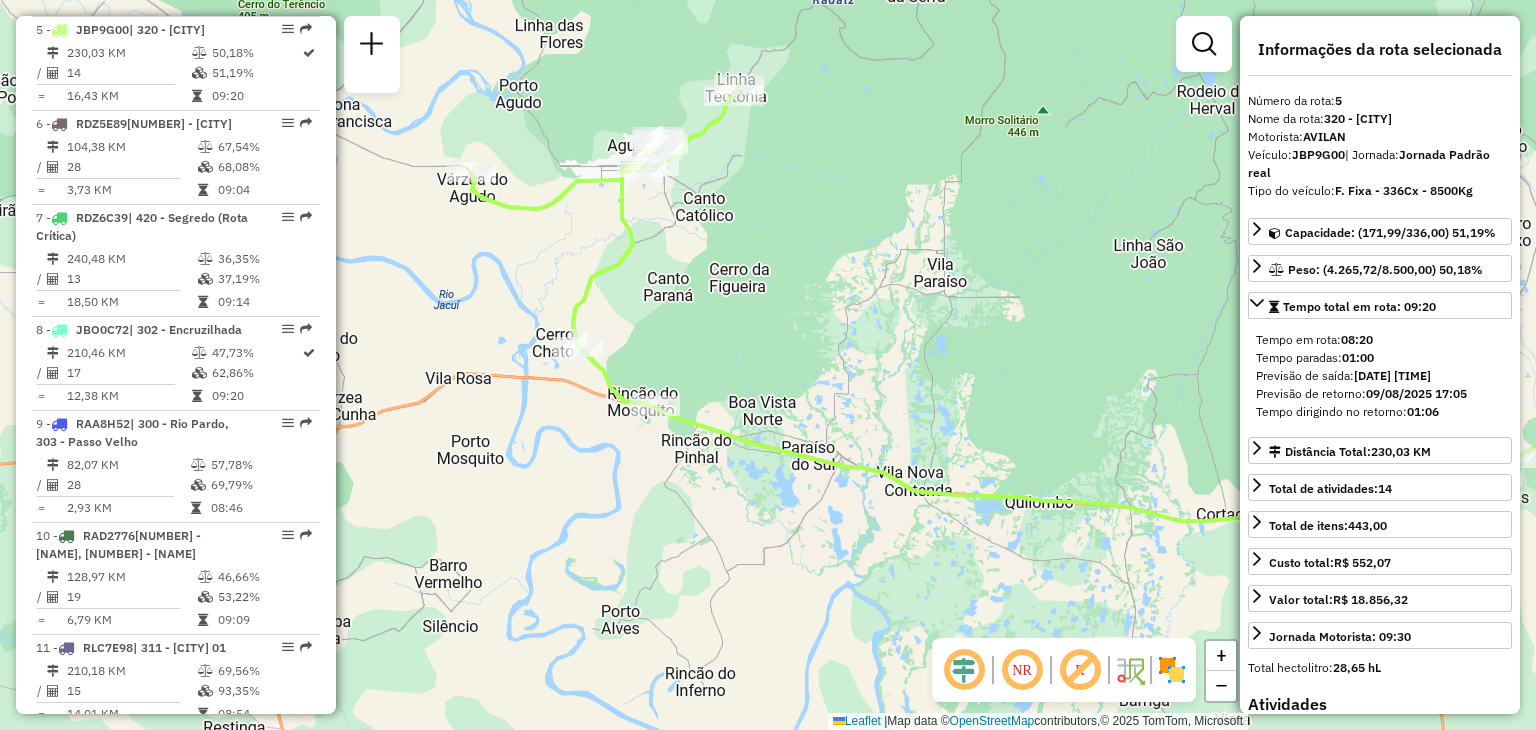 drag, startPoint x: 673, startPoint y: 348, endPoint x: 778, endPoint y: 421, distance: 127.88276 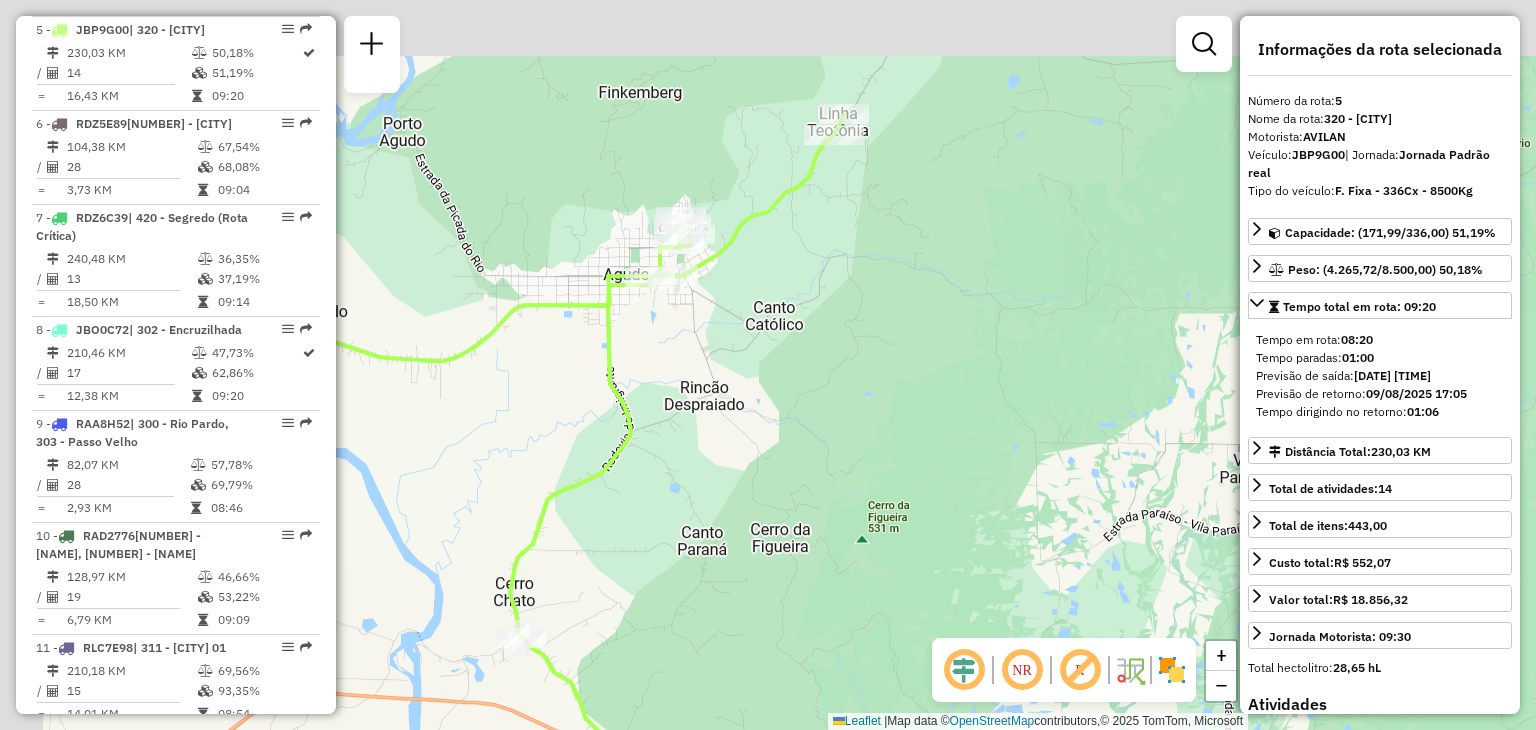 drag, startPoint x: 676, startPoint y: 161, endPoint x: 768, endPoint y: 301, distance: 167.52313 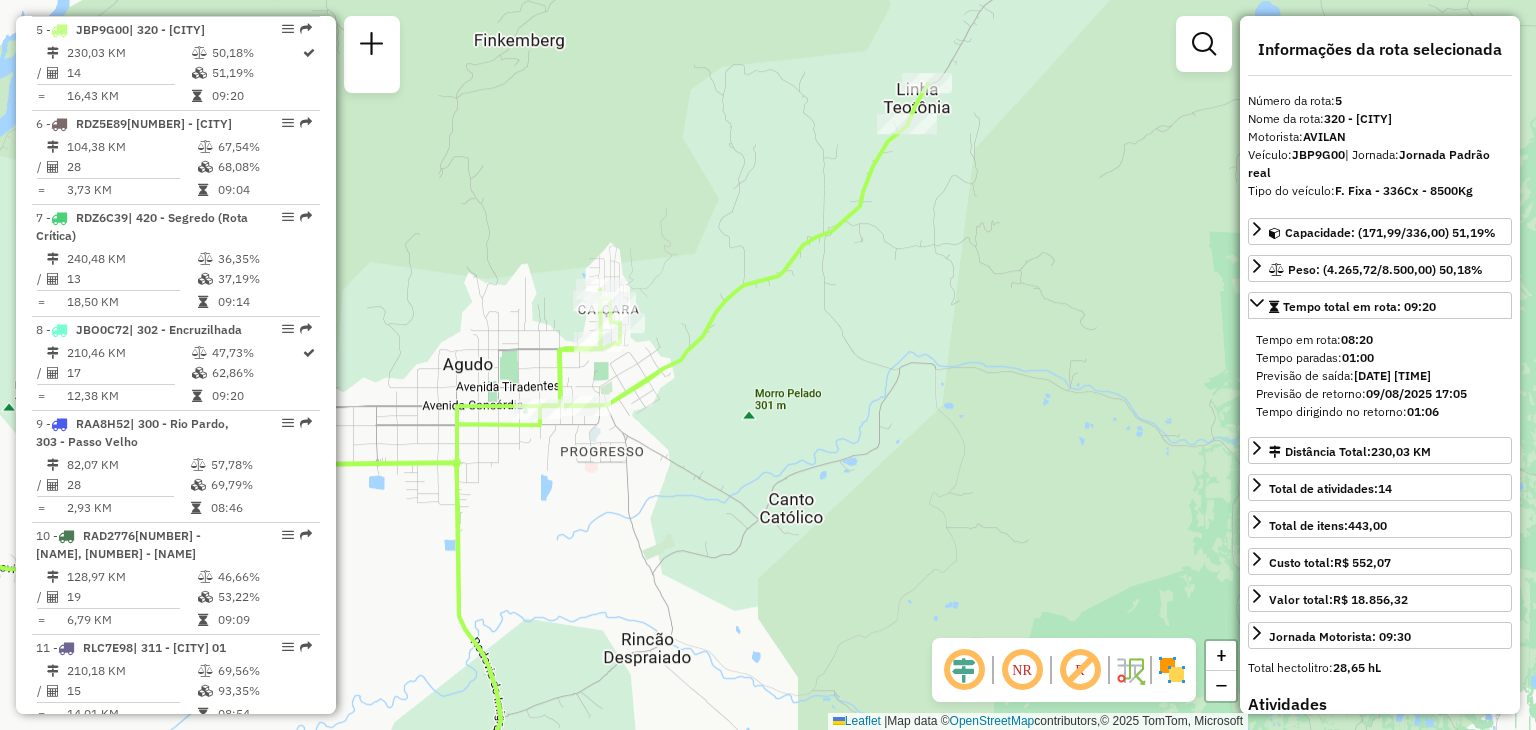drag, startPoint x: 742, startPoint y: 255, endPoint x: 706, endPoint y: 369, distance: 119.54916 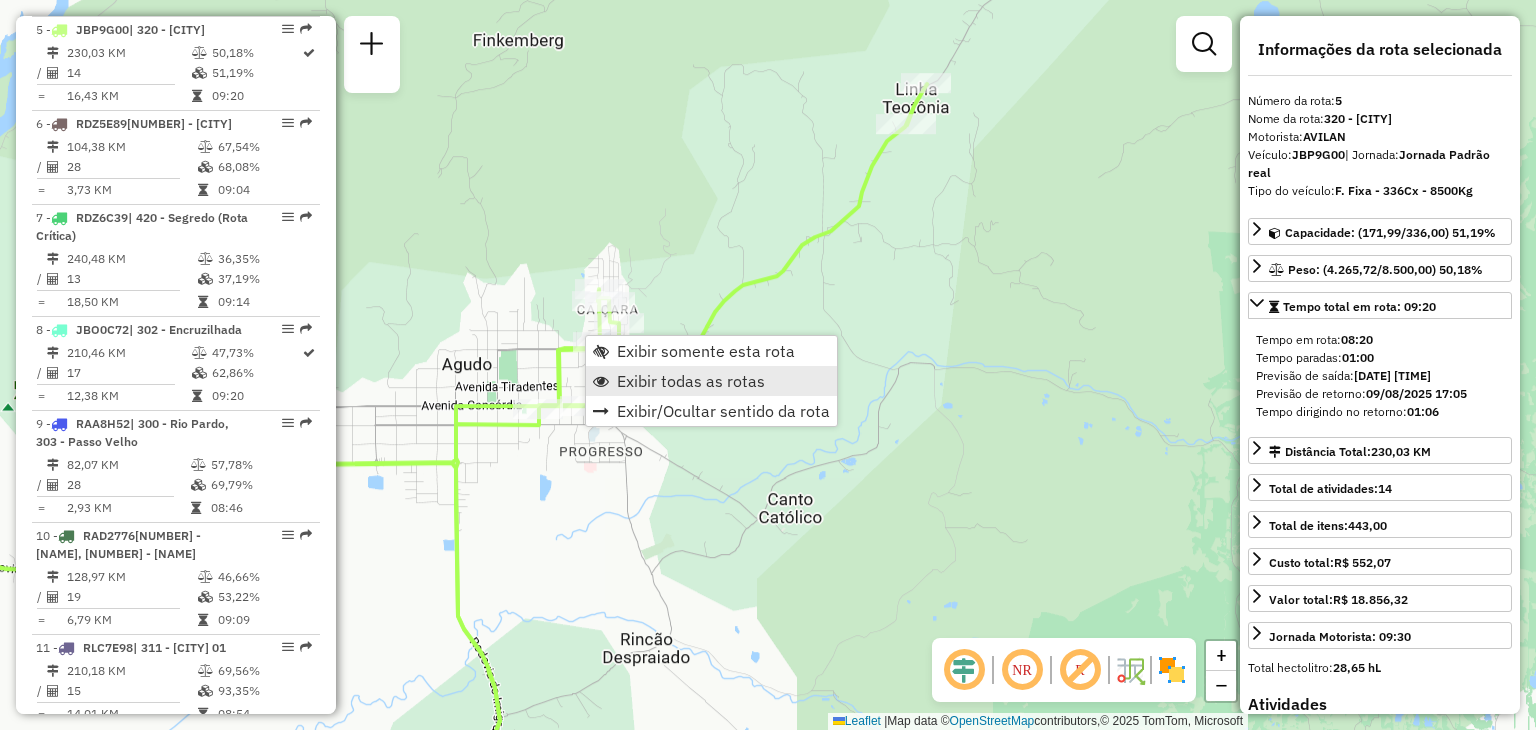 click on "Exibir todas as rotas" at bounding box center [691, 381] 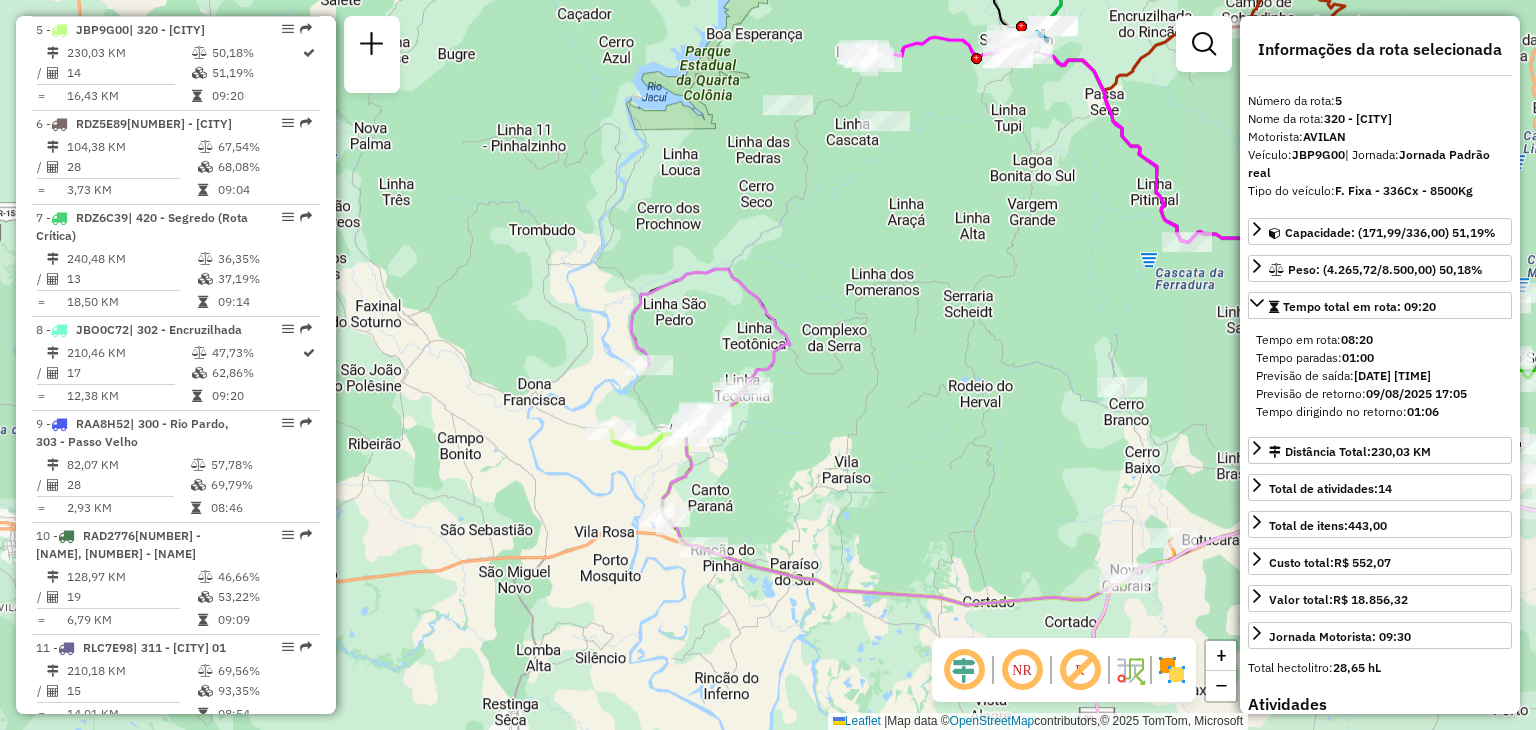 drag, startPoint x: 863, startPoint y: 490, endPoint x: 574, endPoint y: 328, distance: 331.308 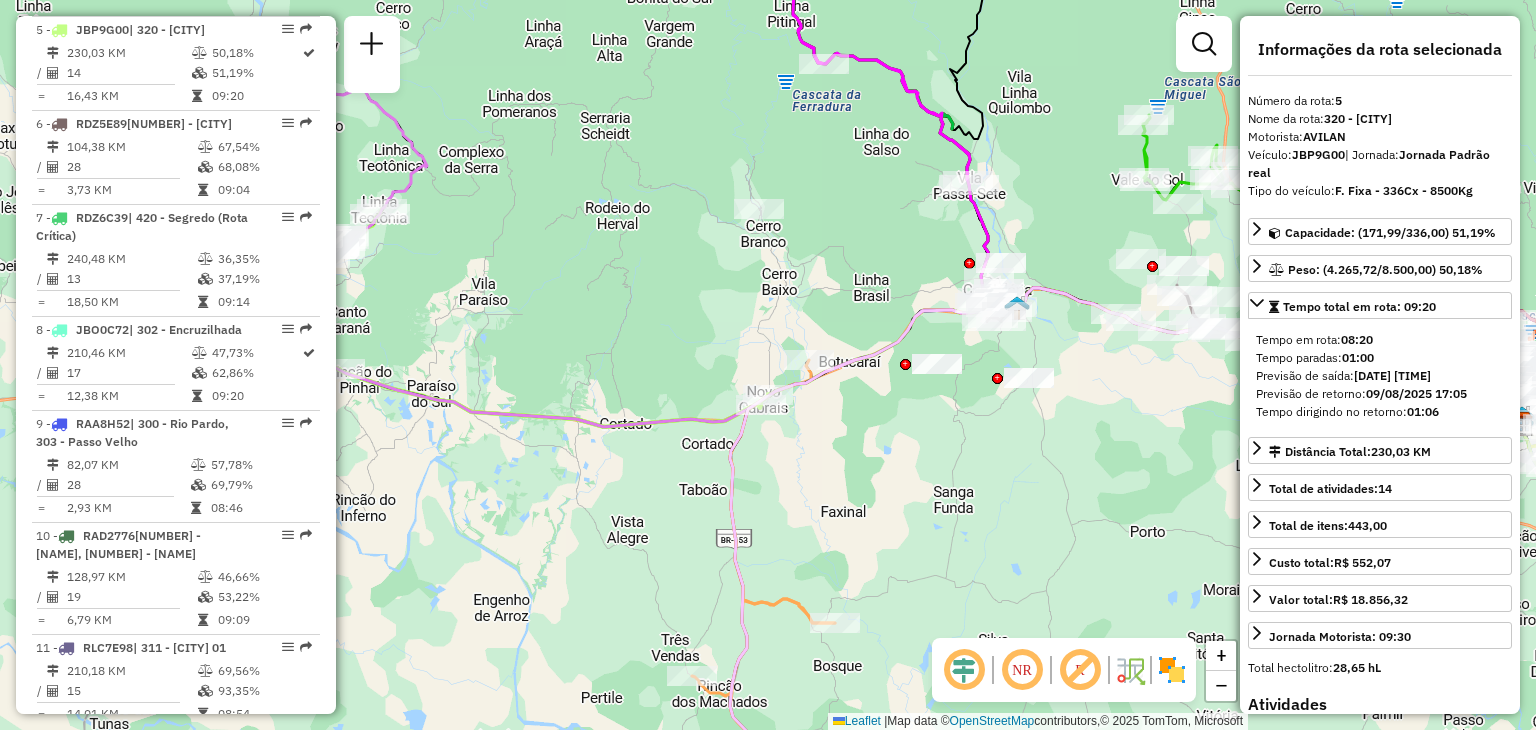 drag, startPoint x: 918, startPoint y: 461, endPoint x: 556, endPoint y: 336, distance: 382.97388 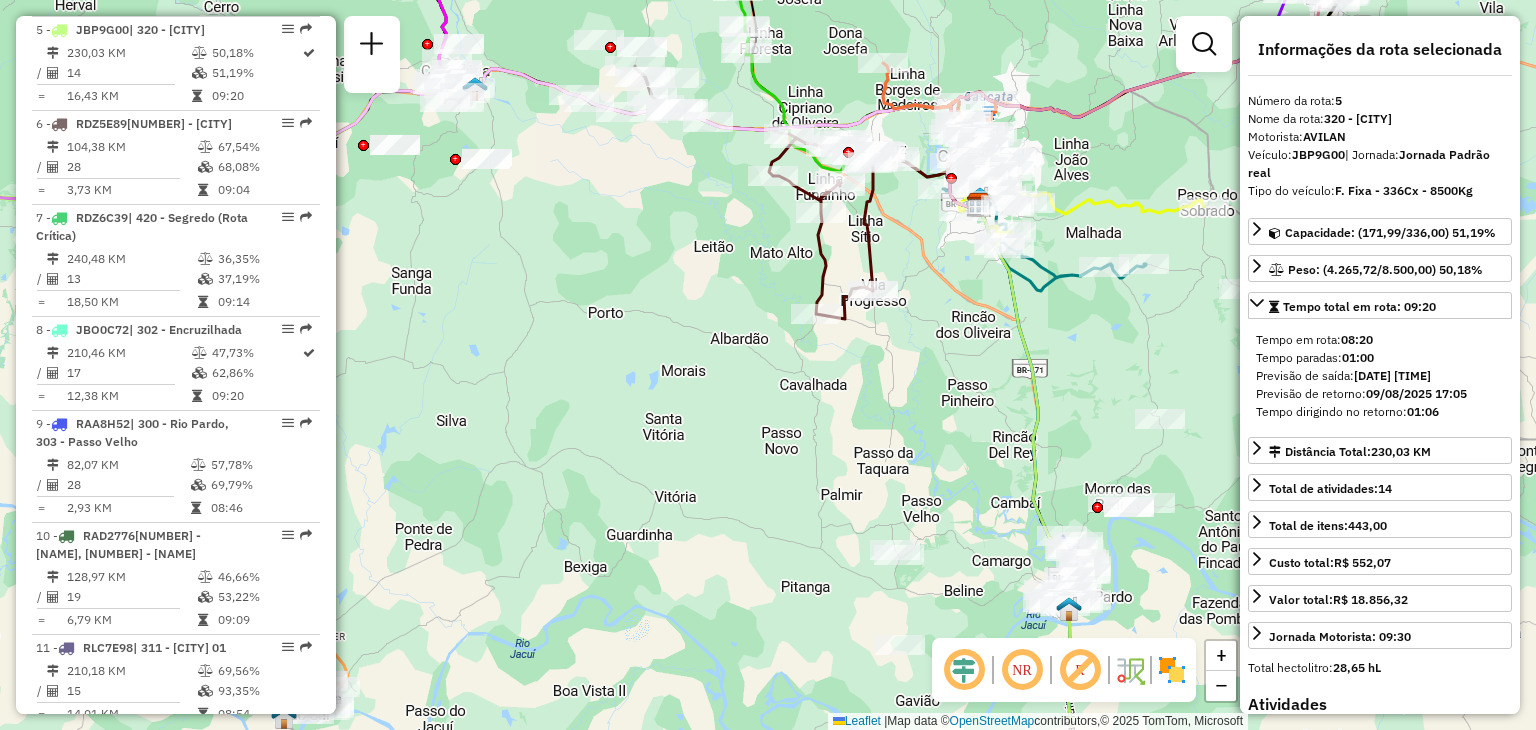 drag, startPoint x: 677, startPoint y: 396, endPoint x: 562, endPoint y: 301, distance: 149.16434 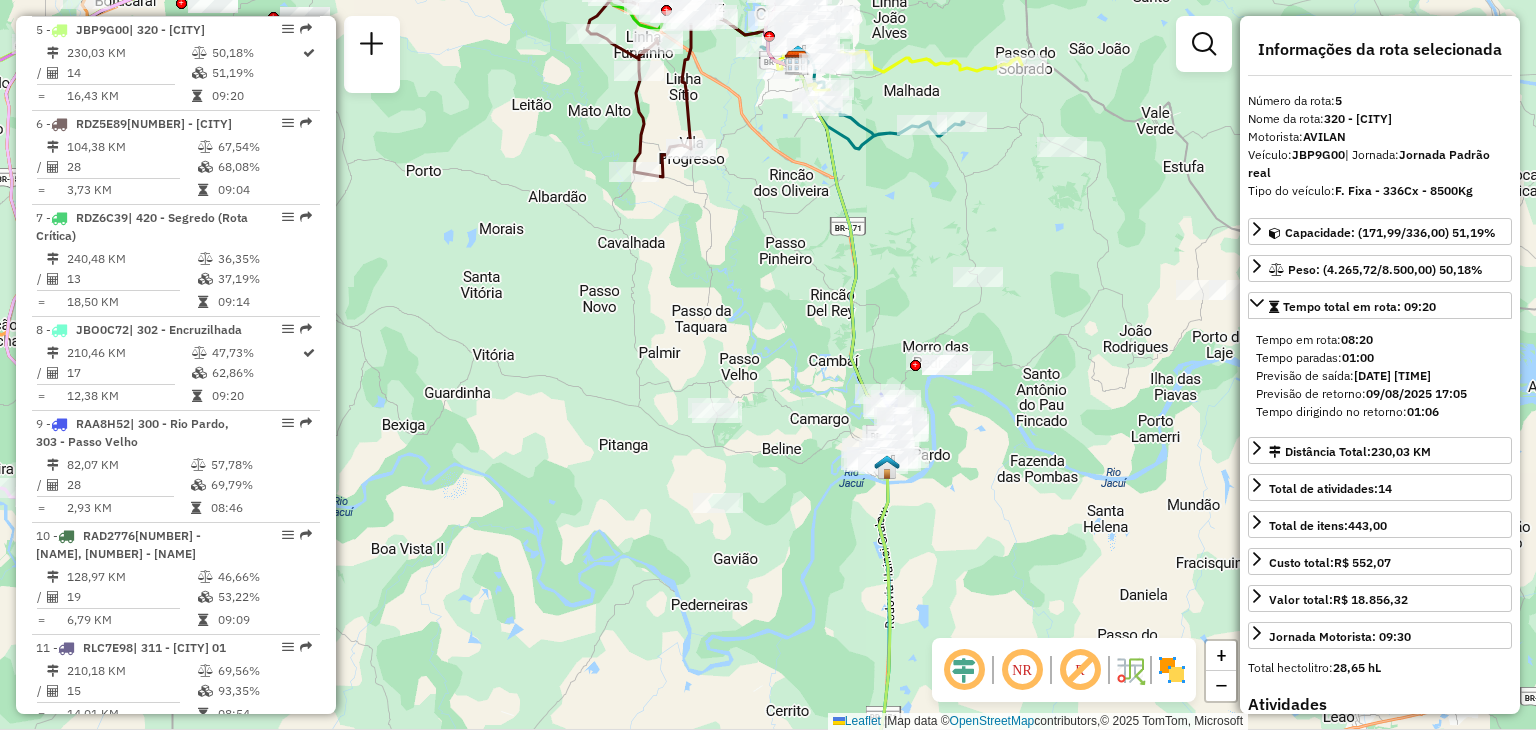 drag, startPoint x: 837, startPoint y: 542, endPoint x: 739, endPoint y: 465, distance: 124.631454 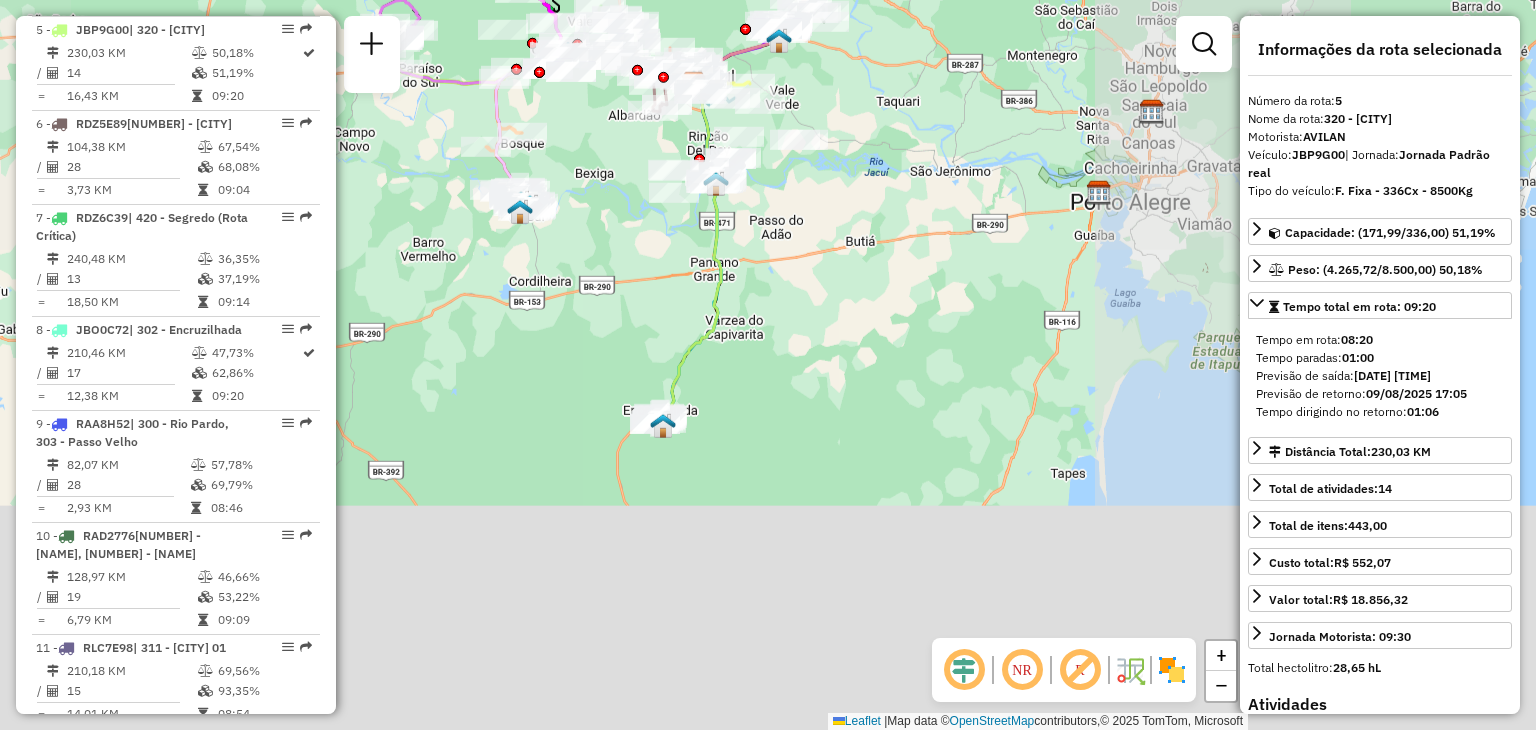 drag, startPoint x: 825, startPoint y: 577, endPoint x: 724, endPoint y: 341, distance: 256.7041 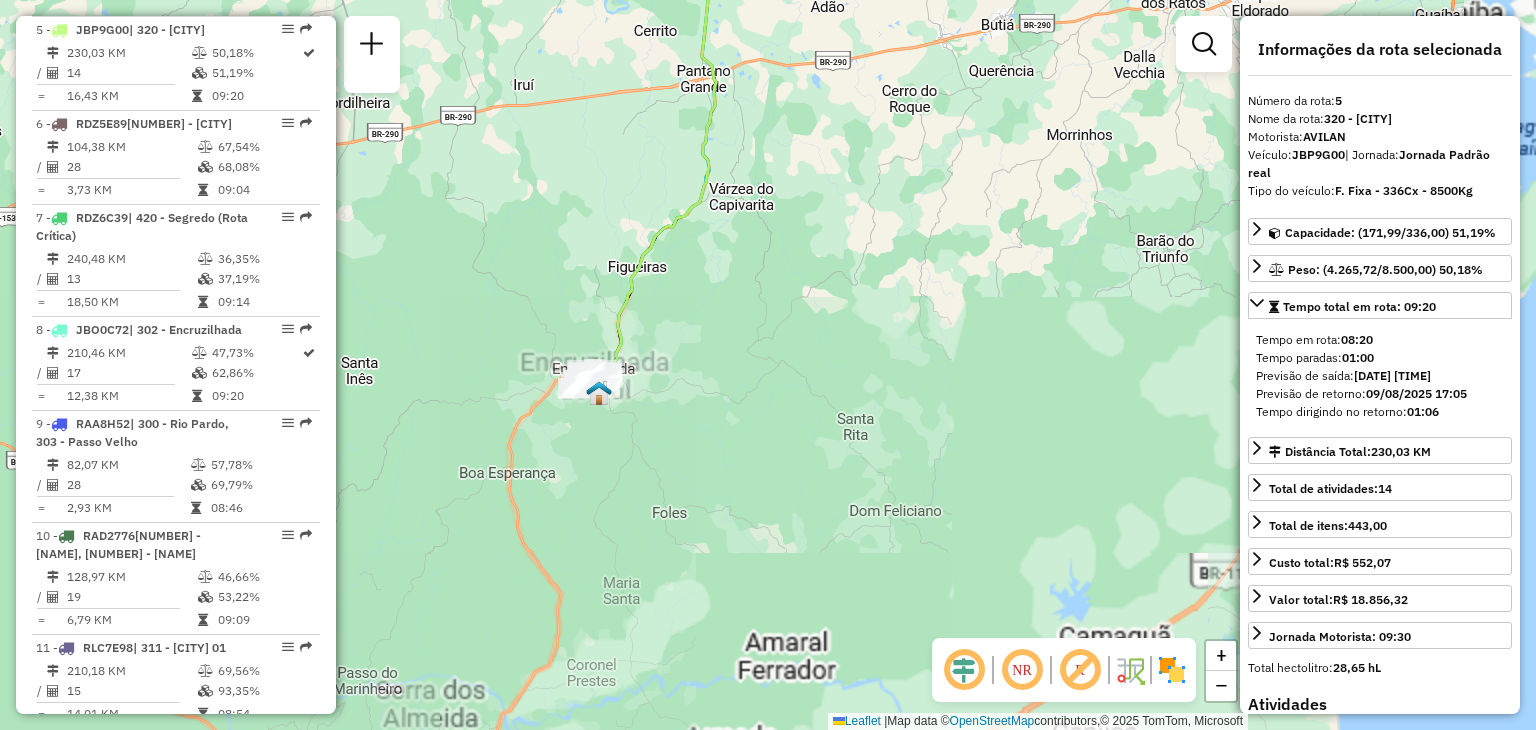 drag, startPoint x: 660, startPoint y: 378, endPoint x: 699, endPoint y: 409, distance: 49.819675 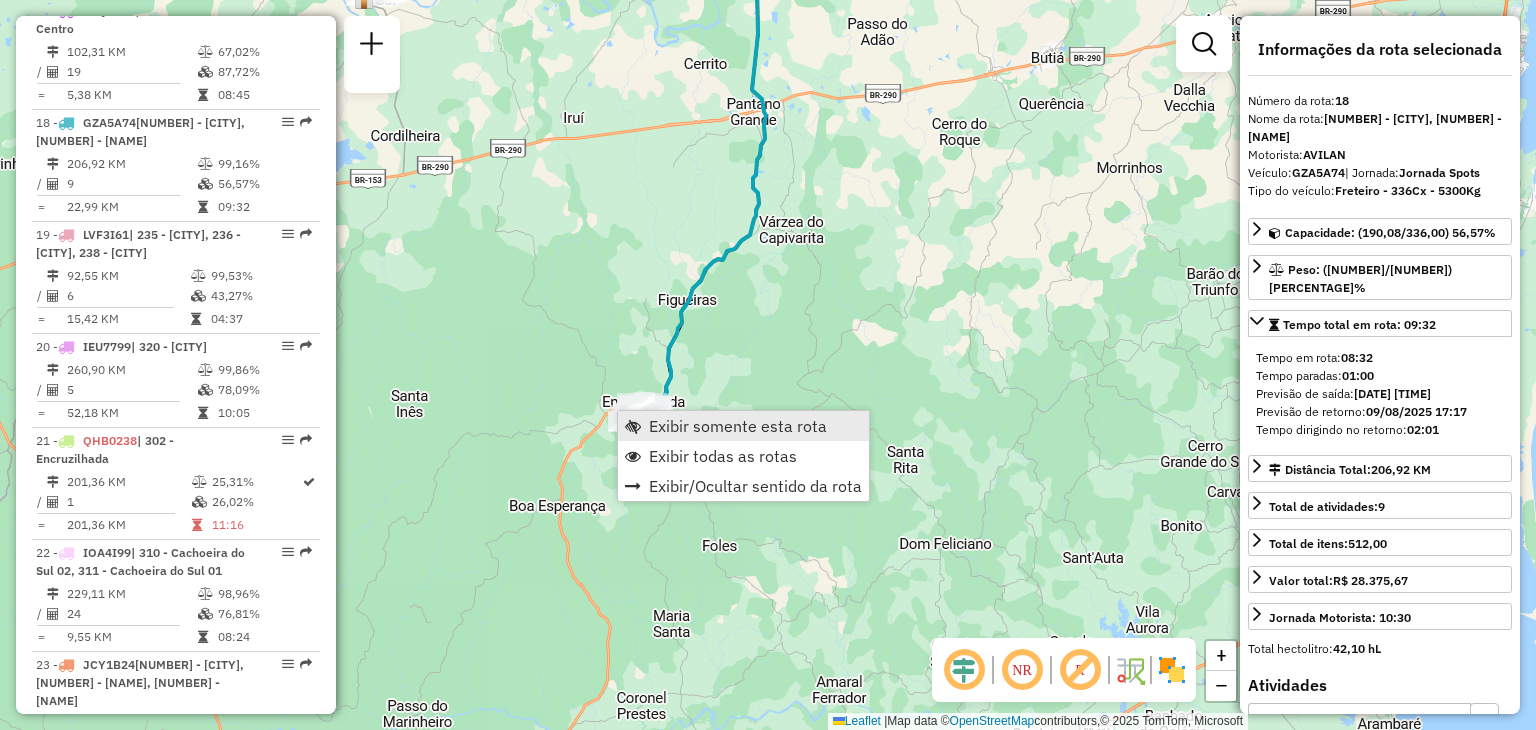 scroll, scrollTop: 2676, scrollLeft: 0, axis: vertical 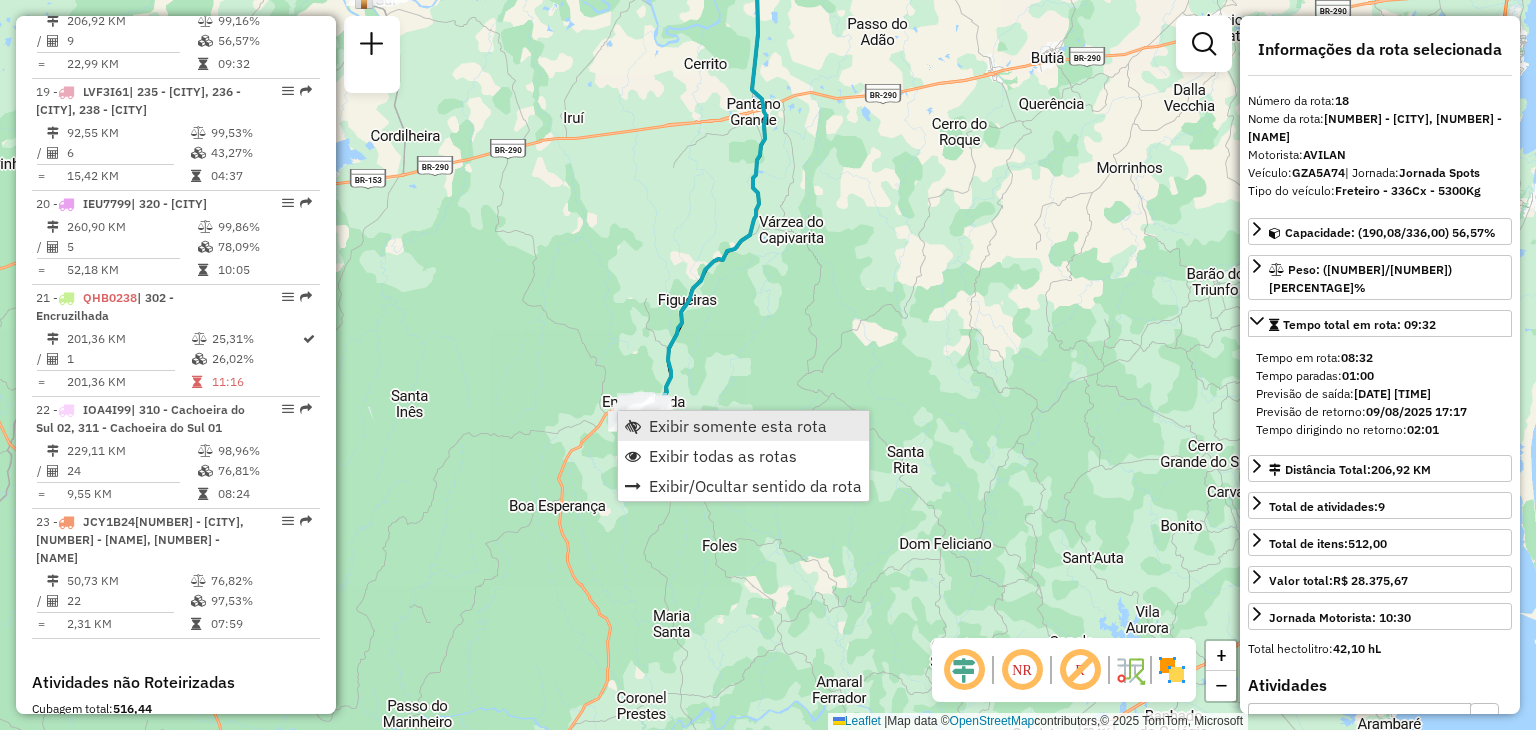 click on "Exibir somente esta rota" at bounding box center (738, 426) 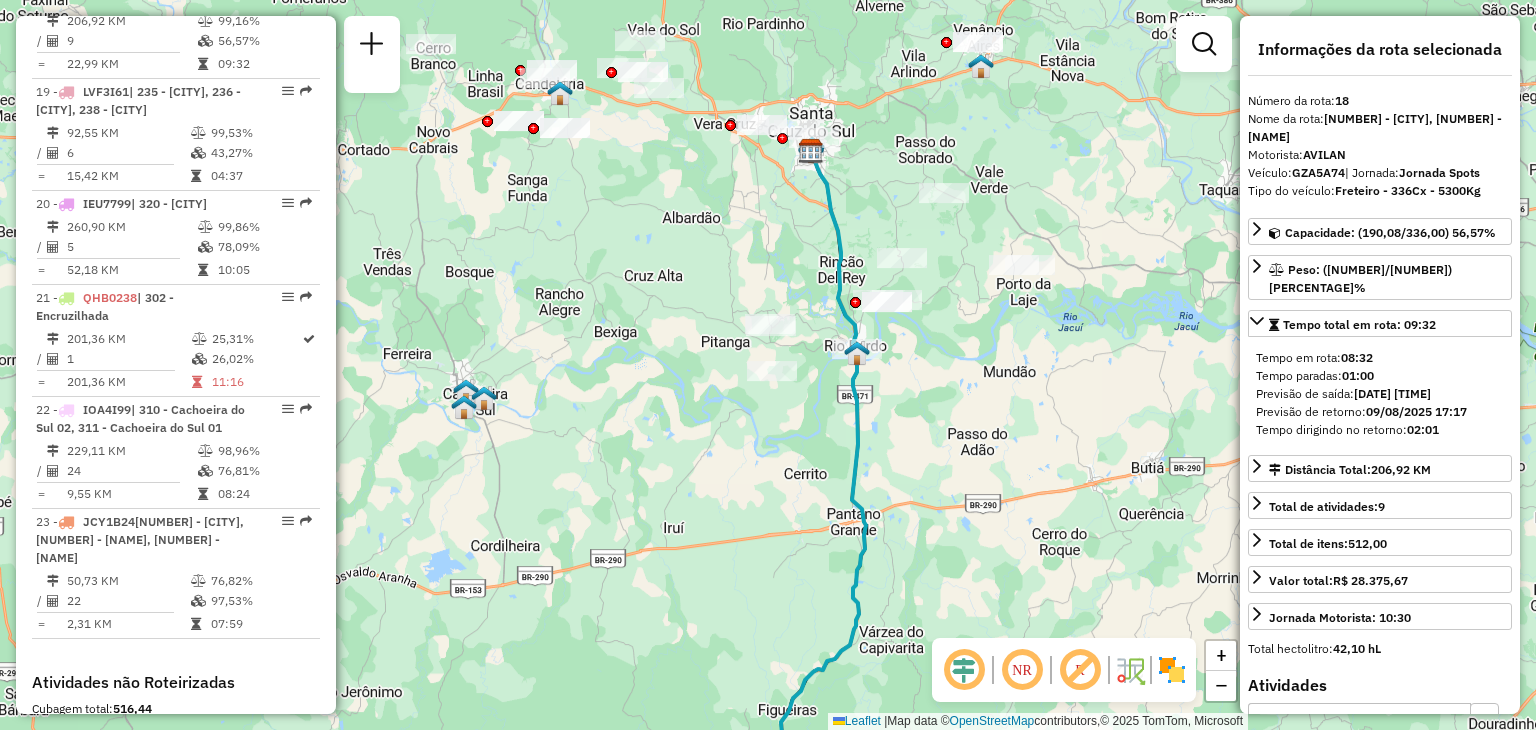 drag, startPoint x: 880, startPoint y: 324, endPoint x: 923, endPoint y: 485, distance: 166.64333 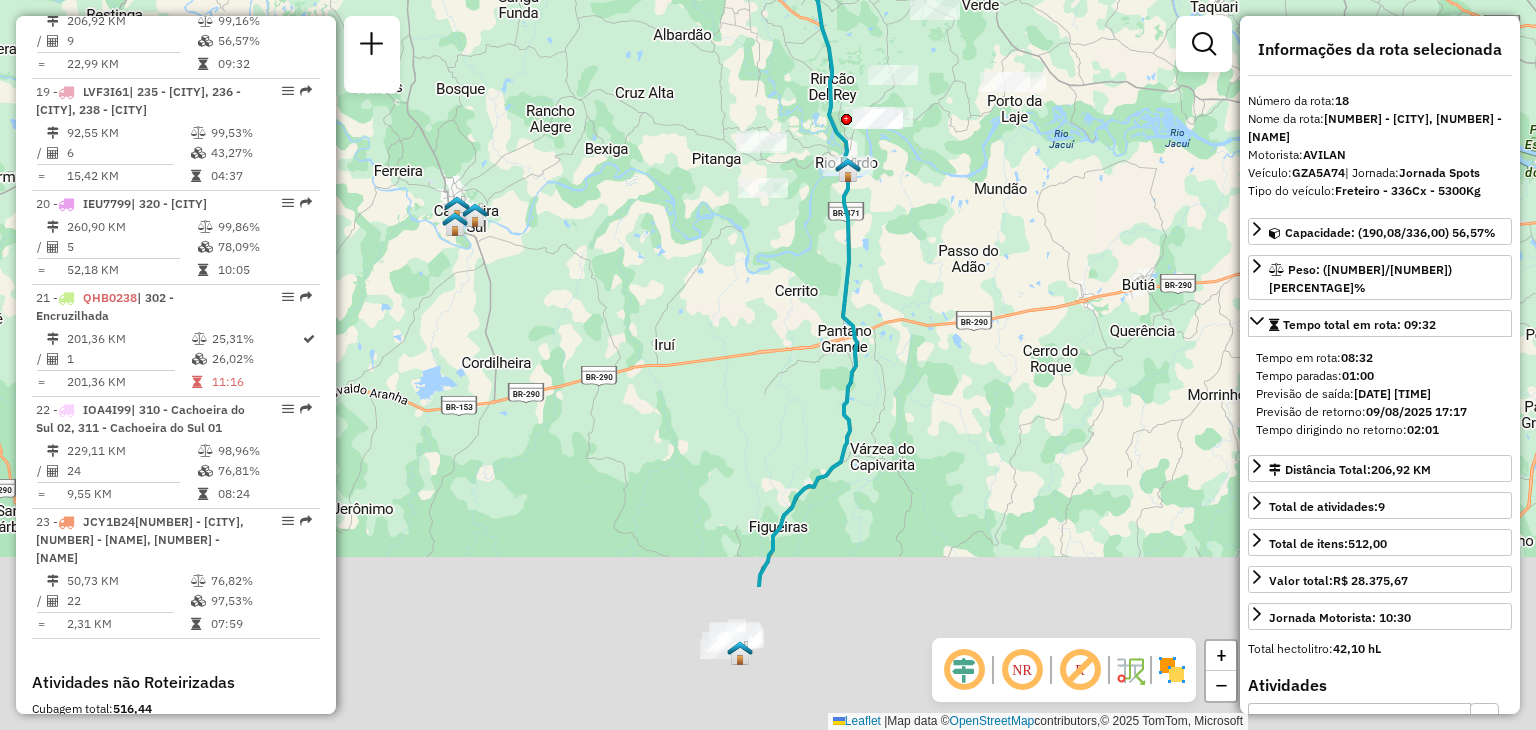 drag, startPoint x: 902, startPoint y: 504, endPoint x: 918, endPoint y: 359, distance: 145.88008 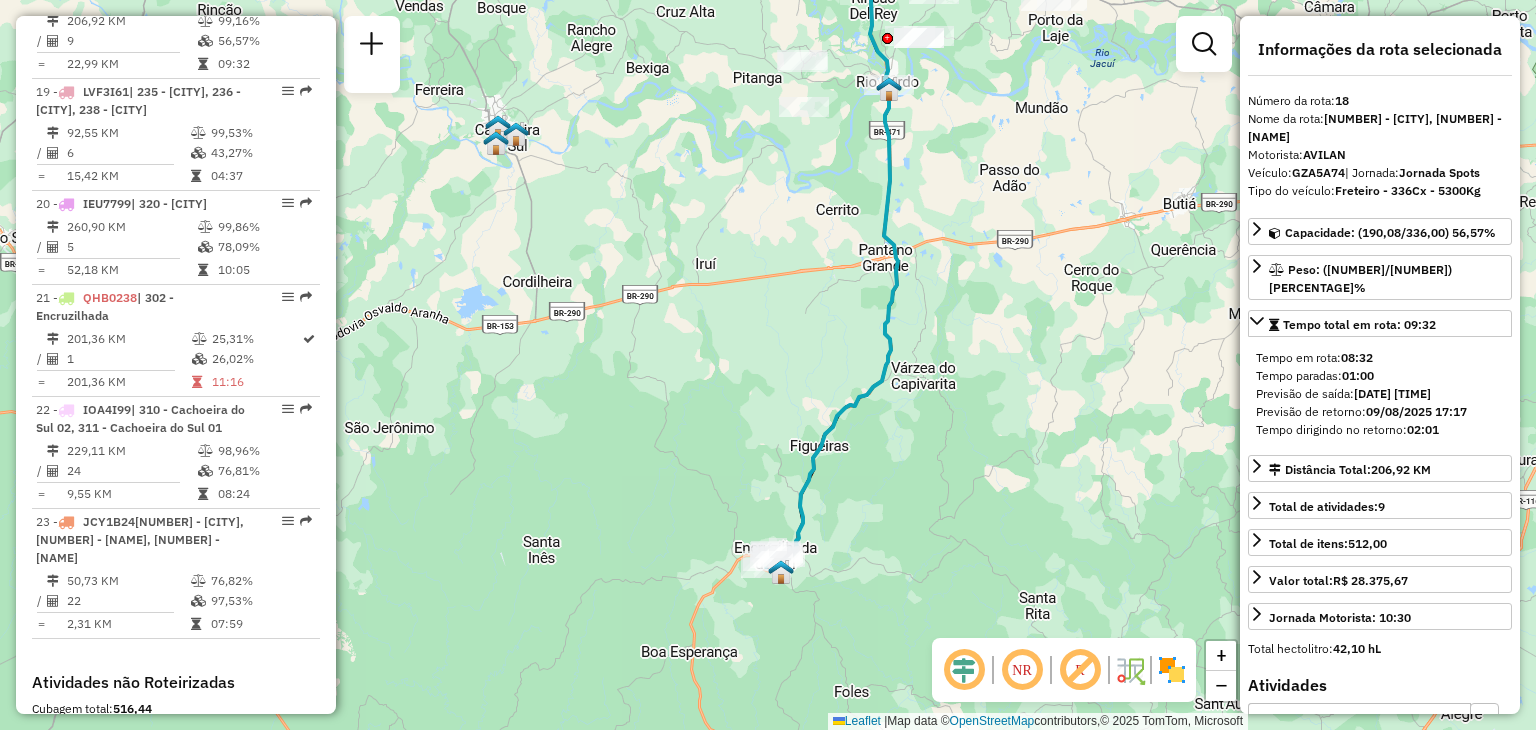 drag, startPoint x: 874, startPoint y: 572, endPoint x: 954, endPoint y: 462, distance: 136.01471 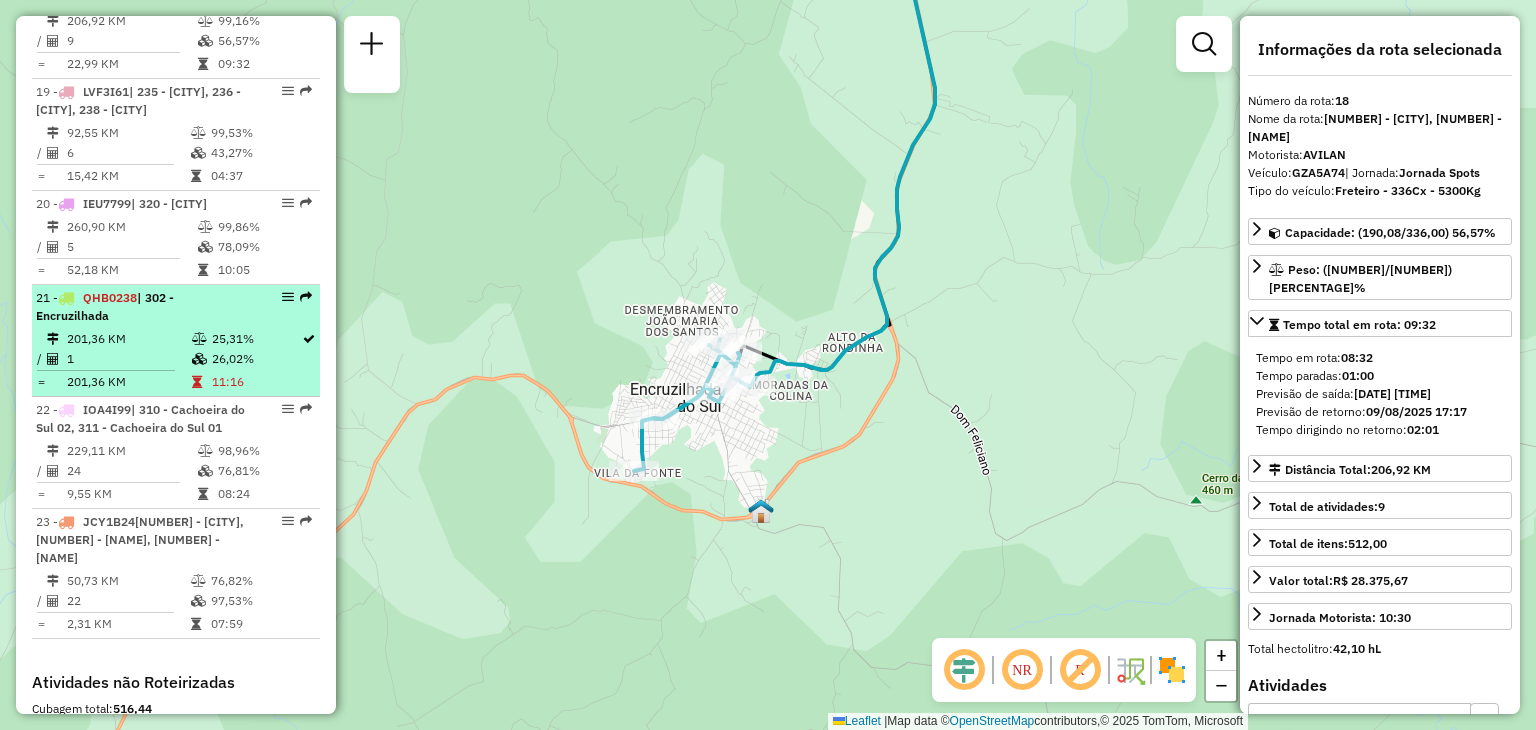 click on "QHB0238 | [NUMBER] - [NAME]" at bounding box center (142, 307) 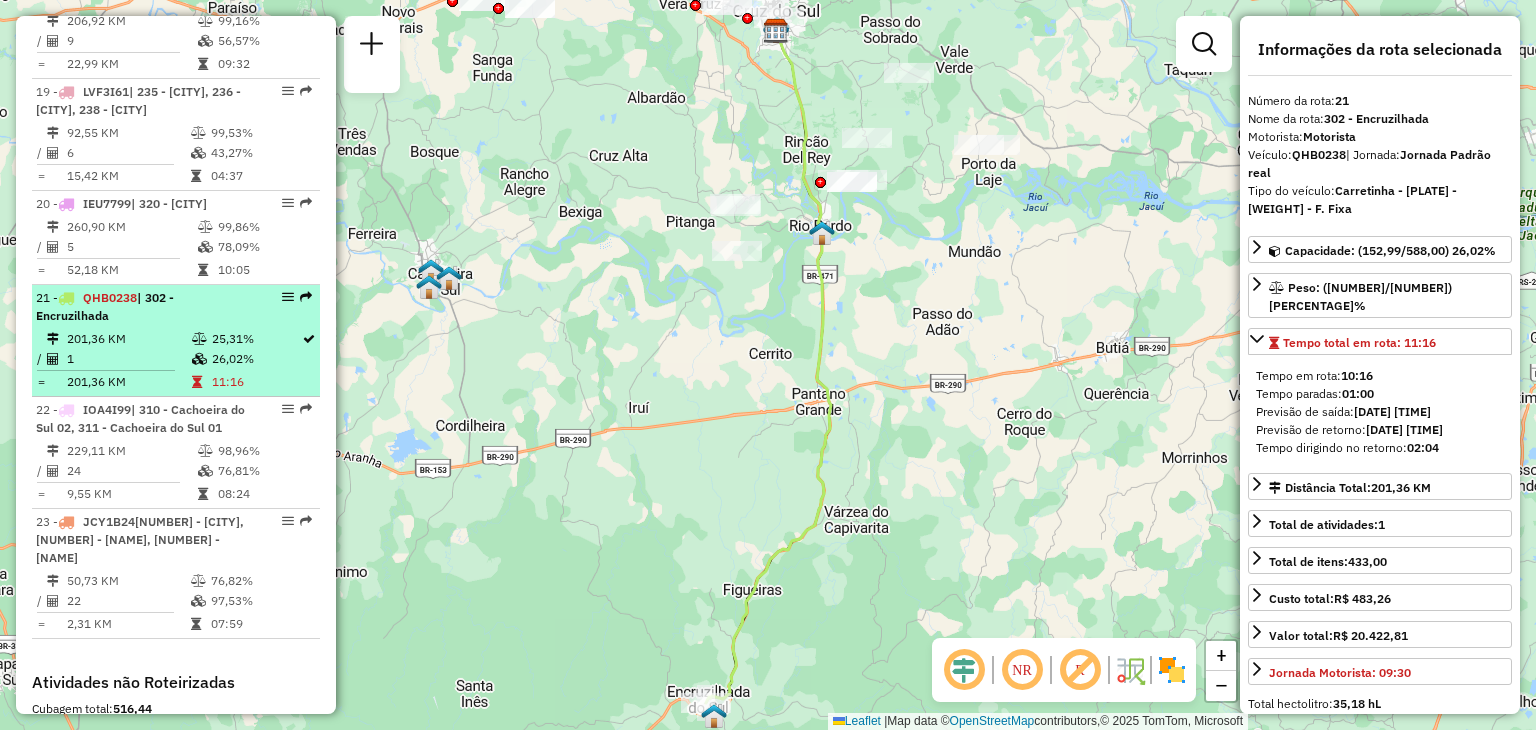click on "QHB0238 | [NUMBER] - [NAME]" at bounding box center [142, 307] 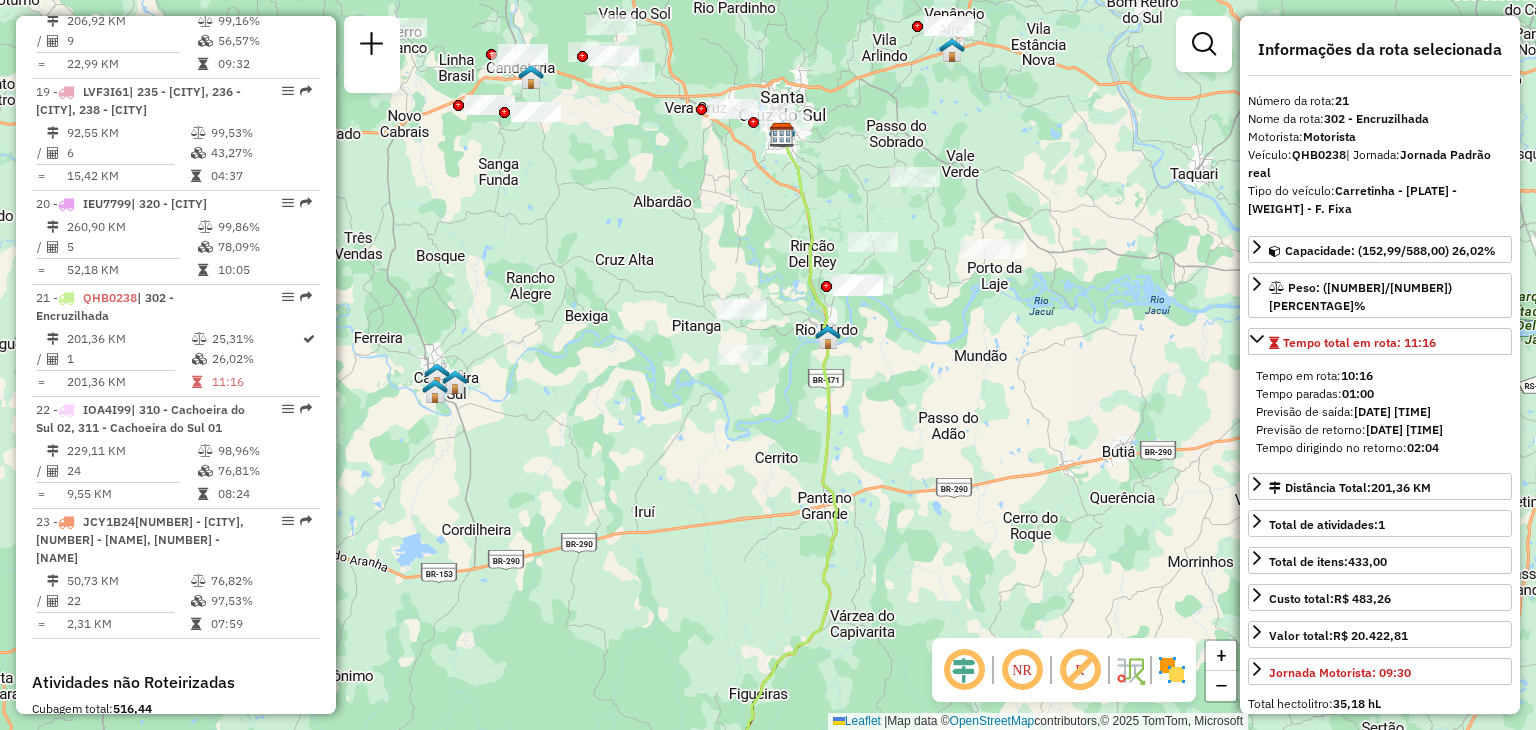 drag, startPoint x: 869, startPoint y: 285, endPoint x: 875, endPoint y: 395, distance: 110.16351 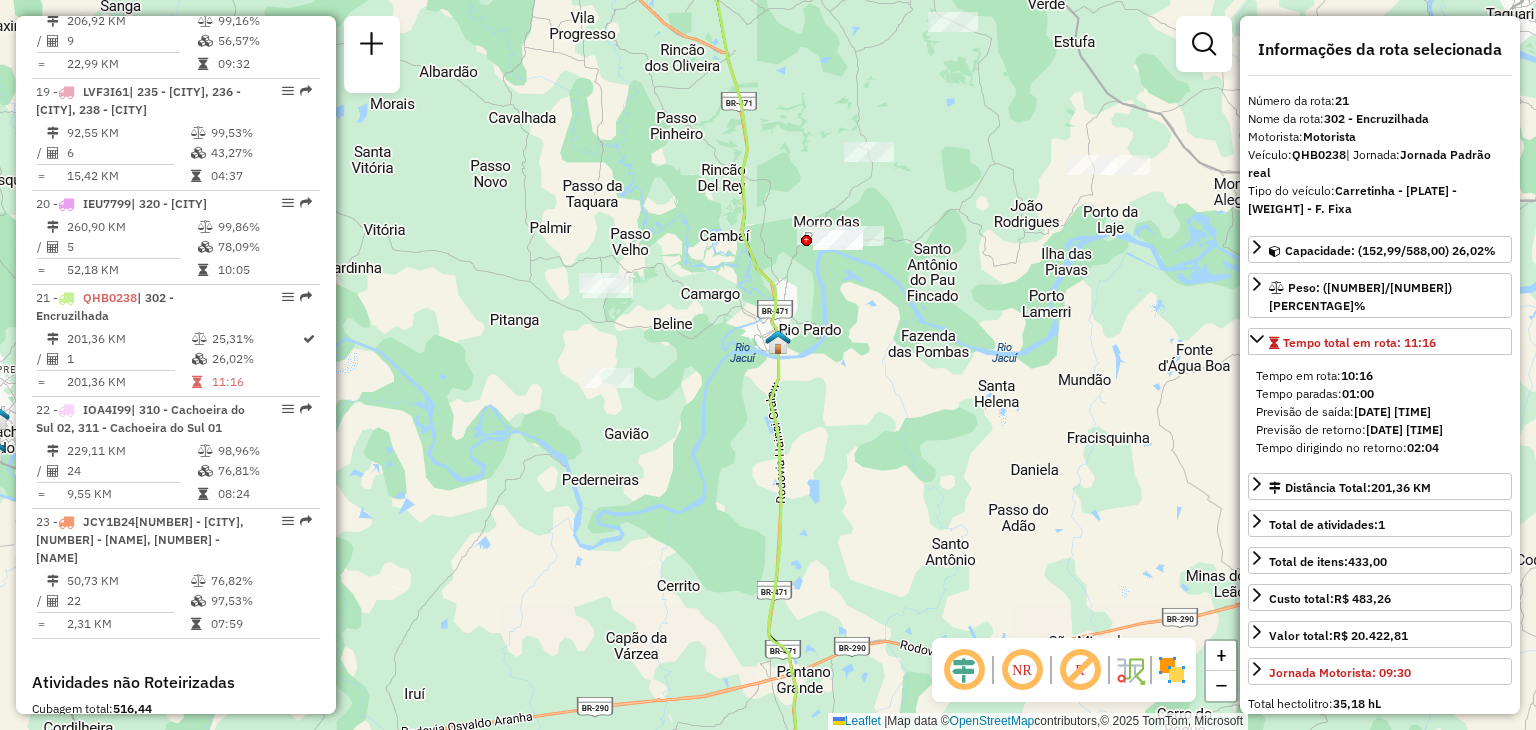 click 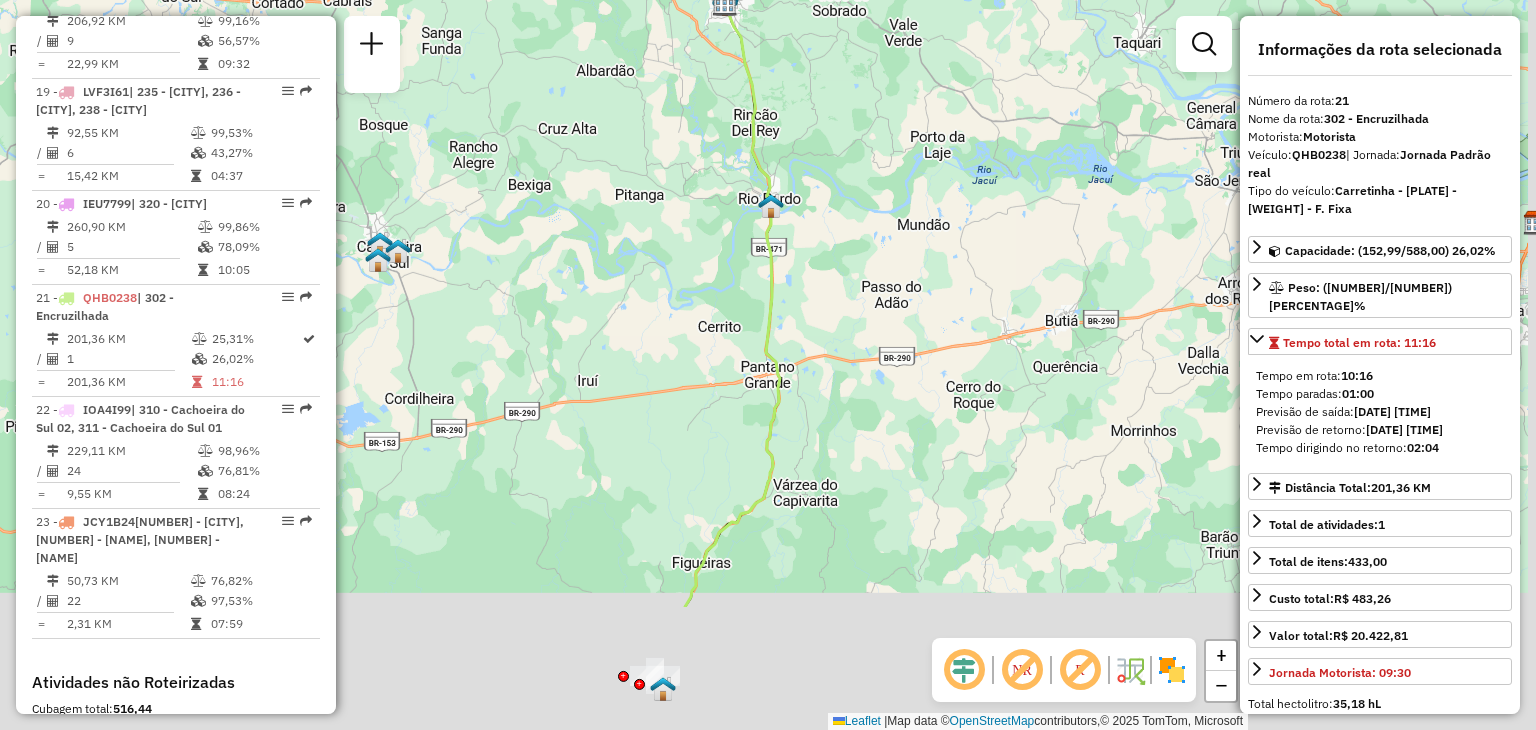 drag, startPoint x: 835, startPoint y: 529, endPoint x: 761, endPoint y: 422, distance: 130.09612 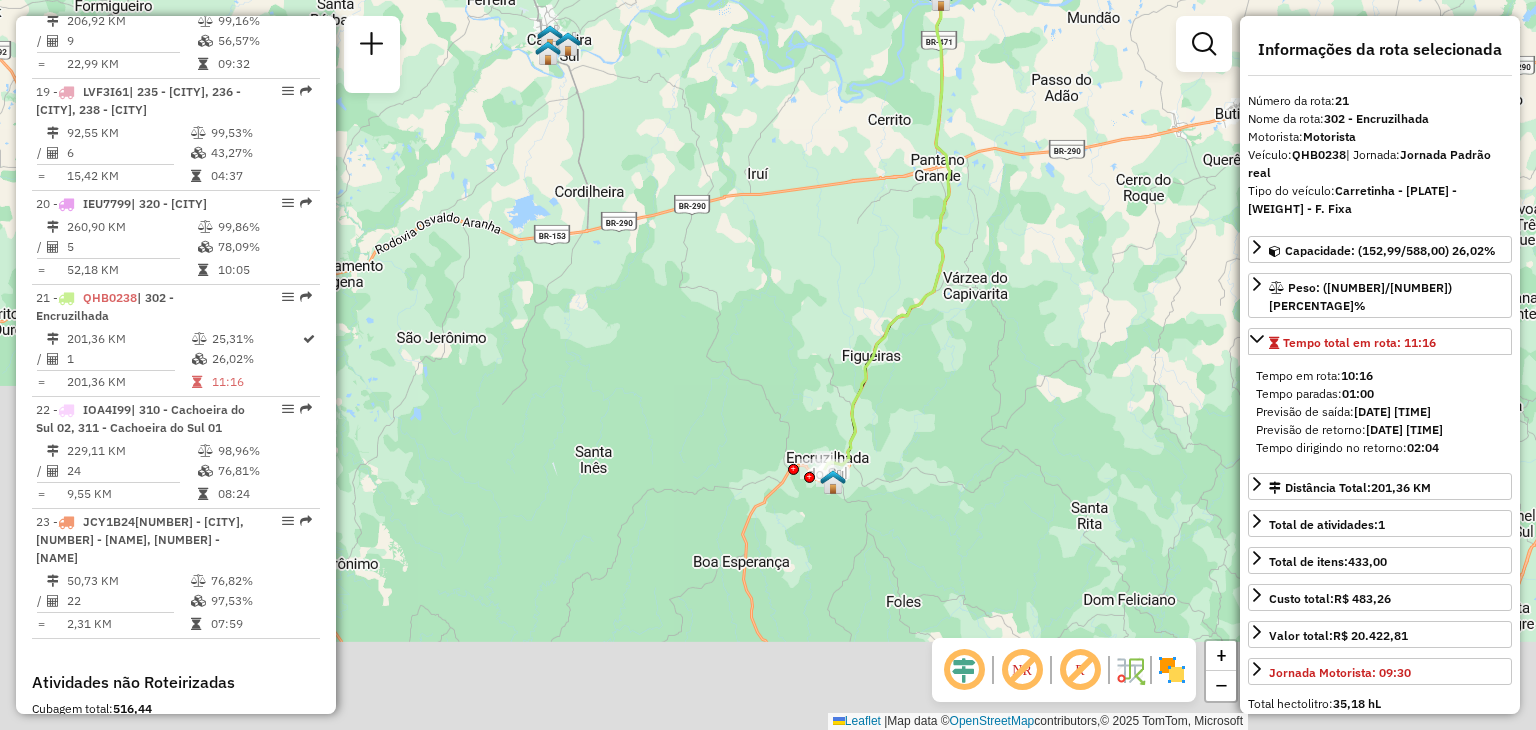 drag, startPoint x: 754, startPoint y: 581, endPoint x: 927, endPoint y: 377, distance: 267.47897 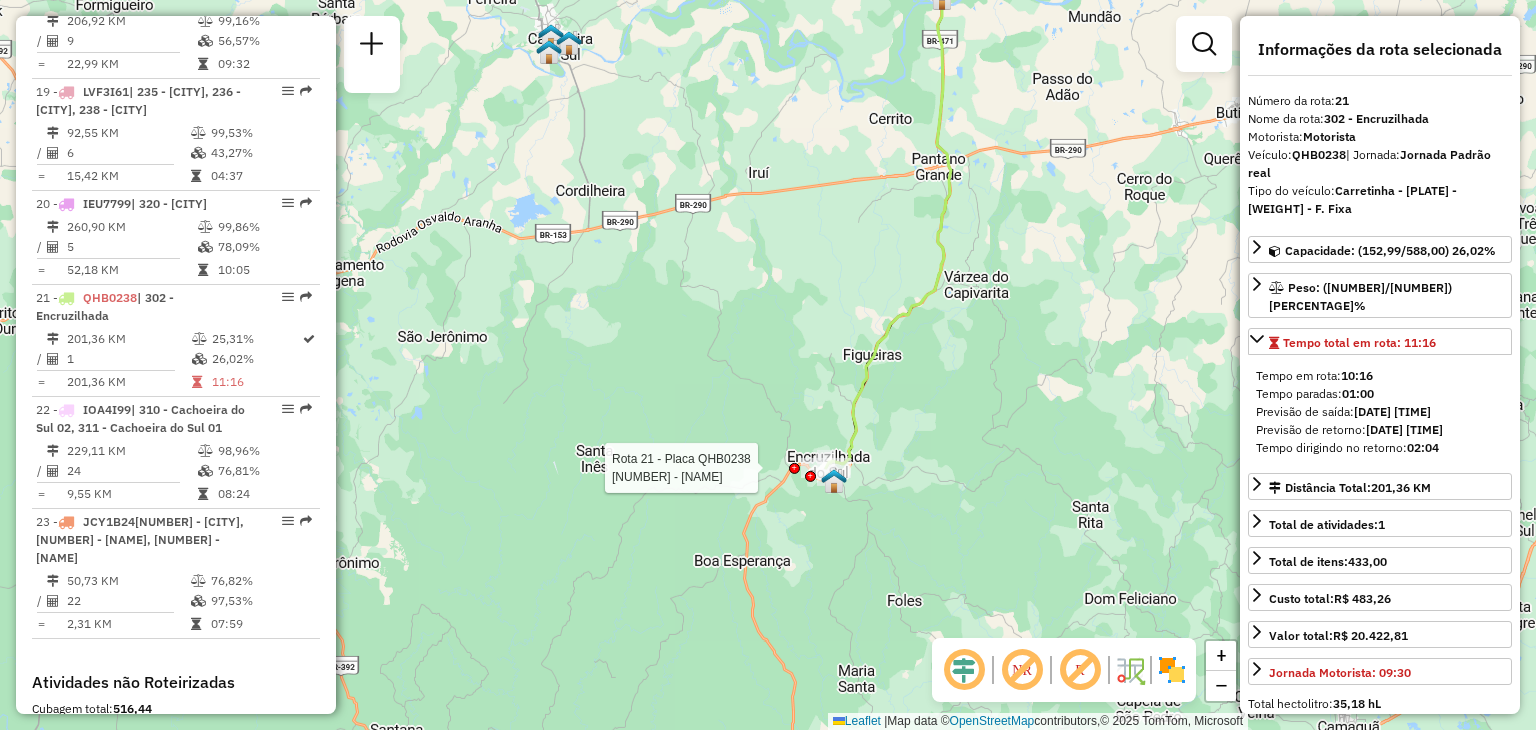 click 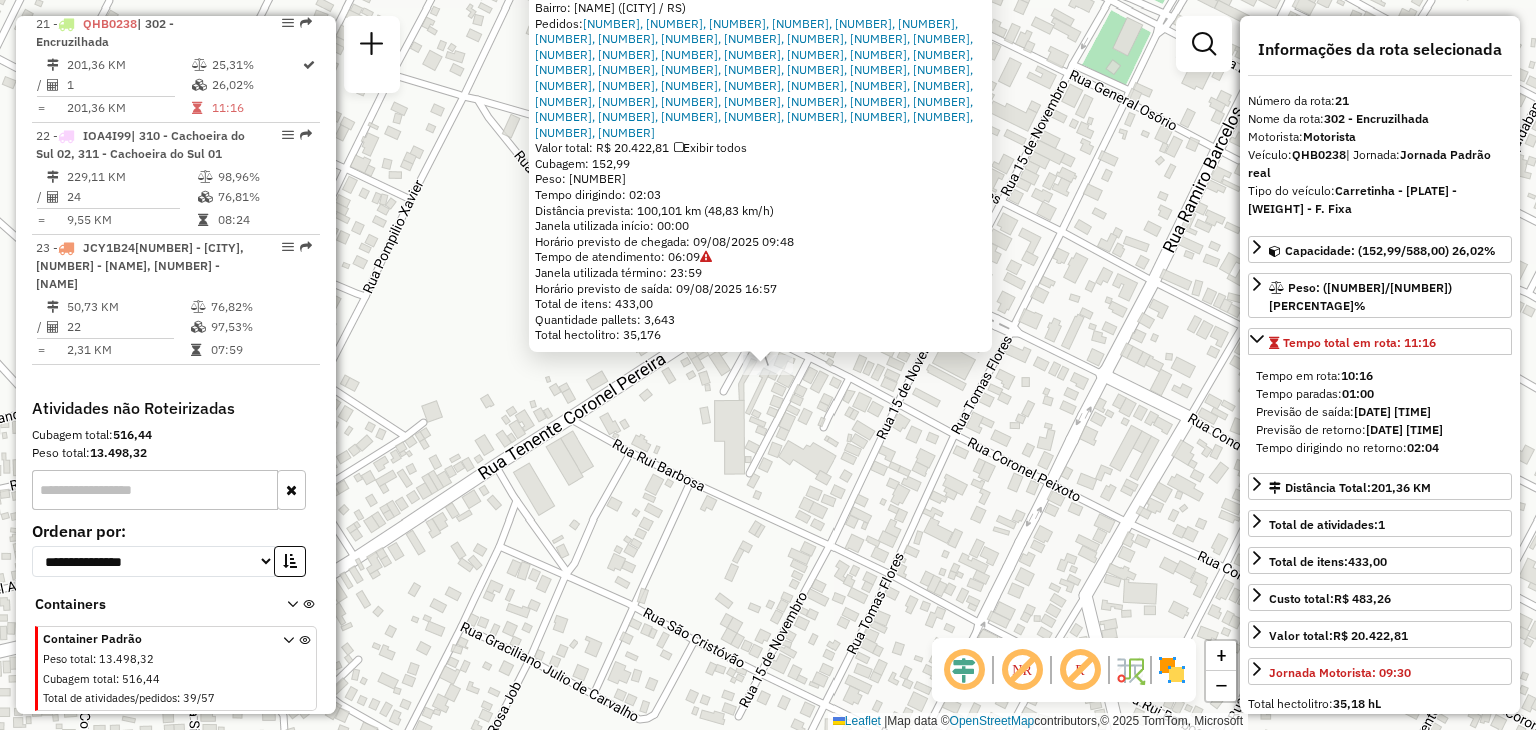 scroll, scrollTop: 3012, scrollLeft: 0, axis: vertical 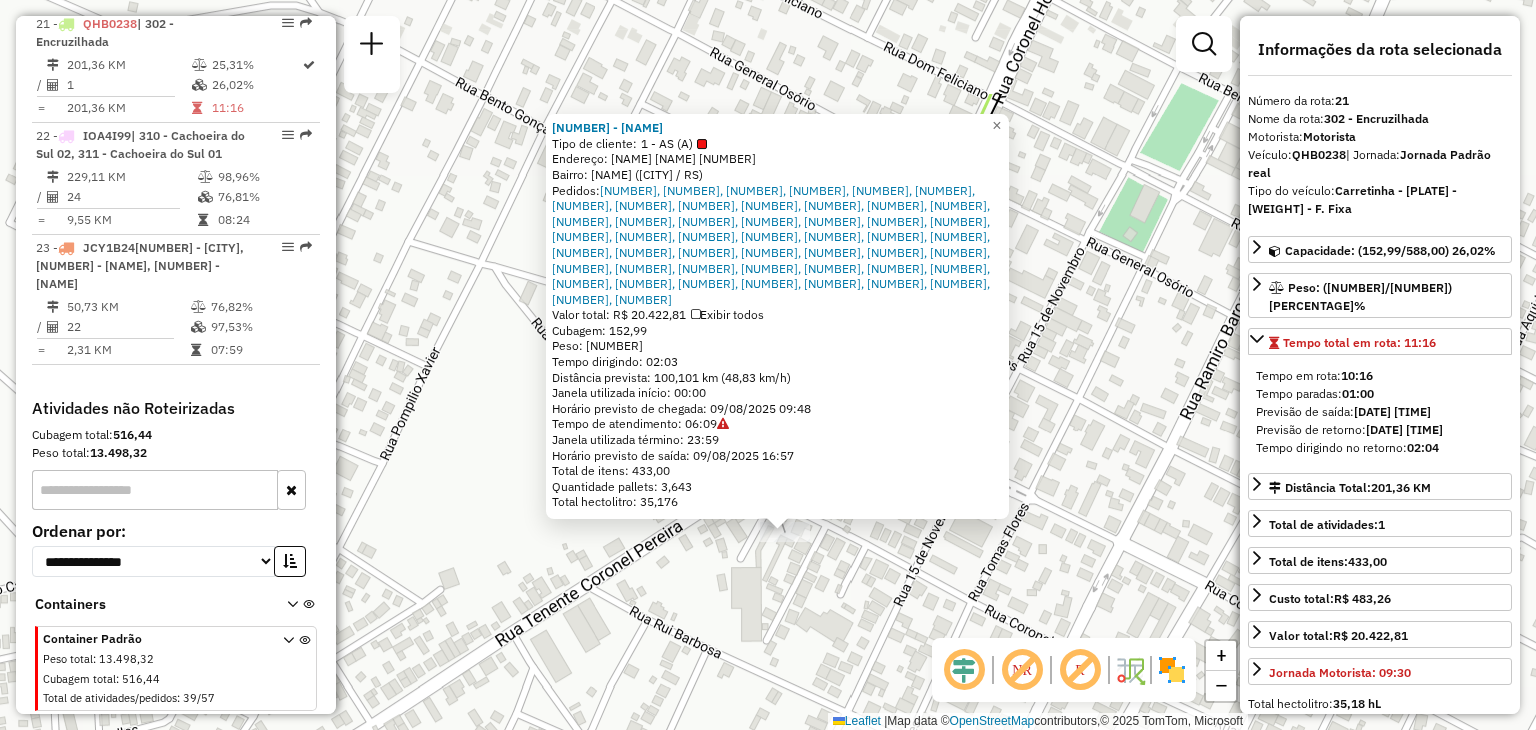 drag, startPoint x: 1028, startPoint y: 393, endPoint x: 1045, endPoint y: 560, distance: 167.86304 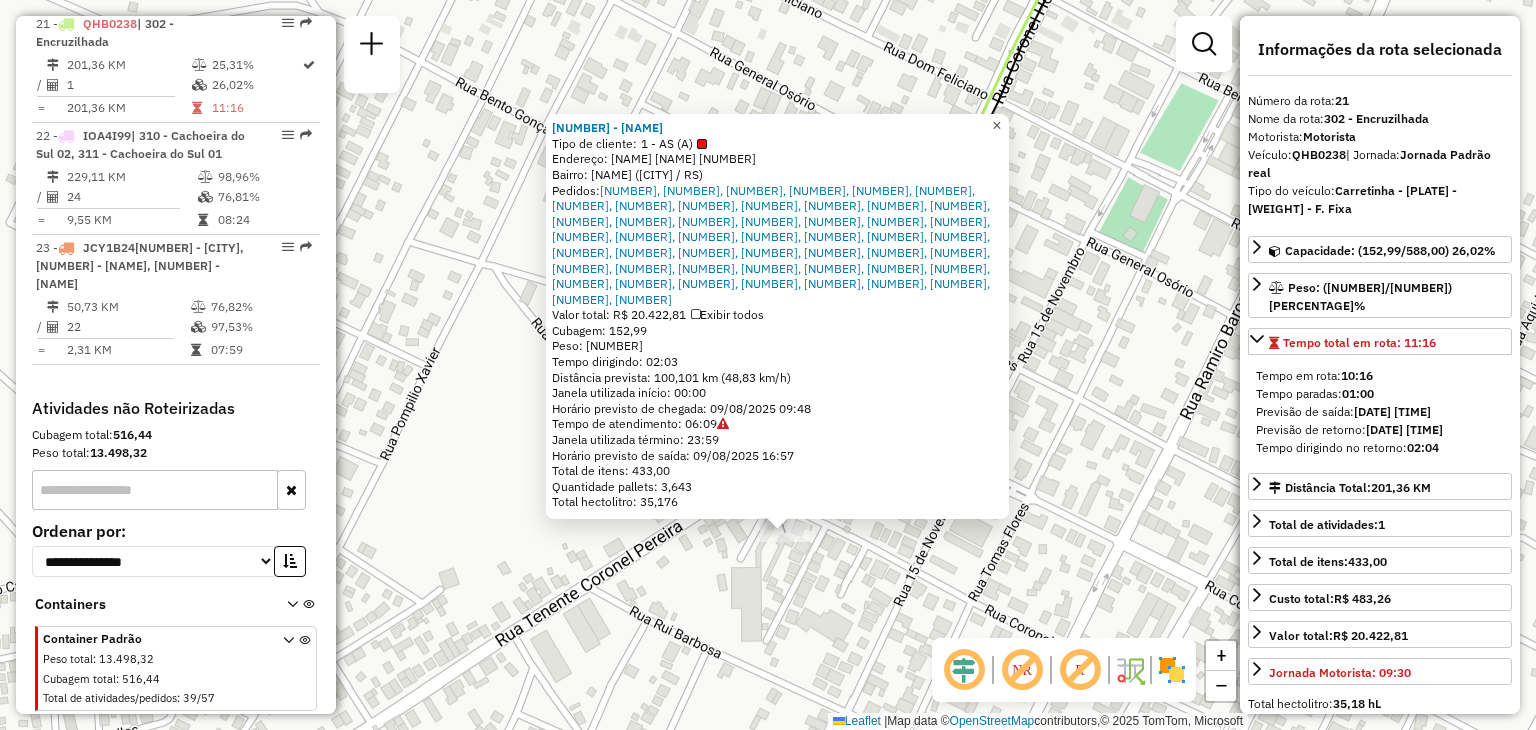 click on "×" 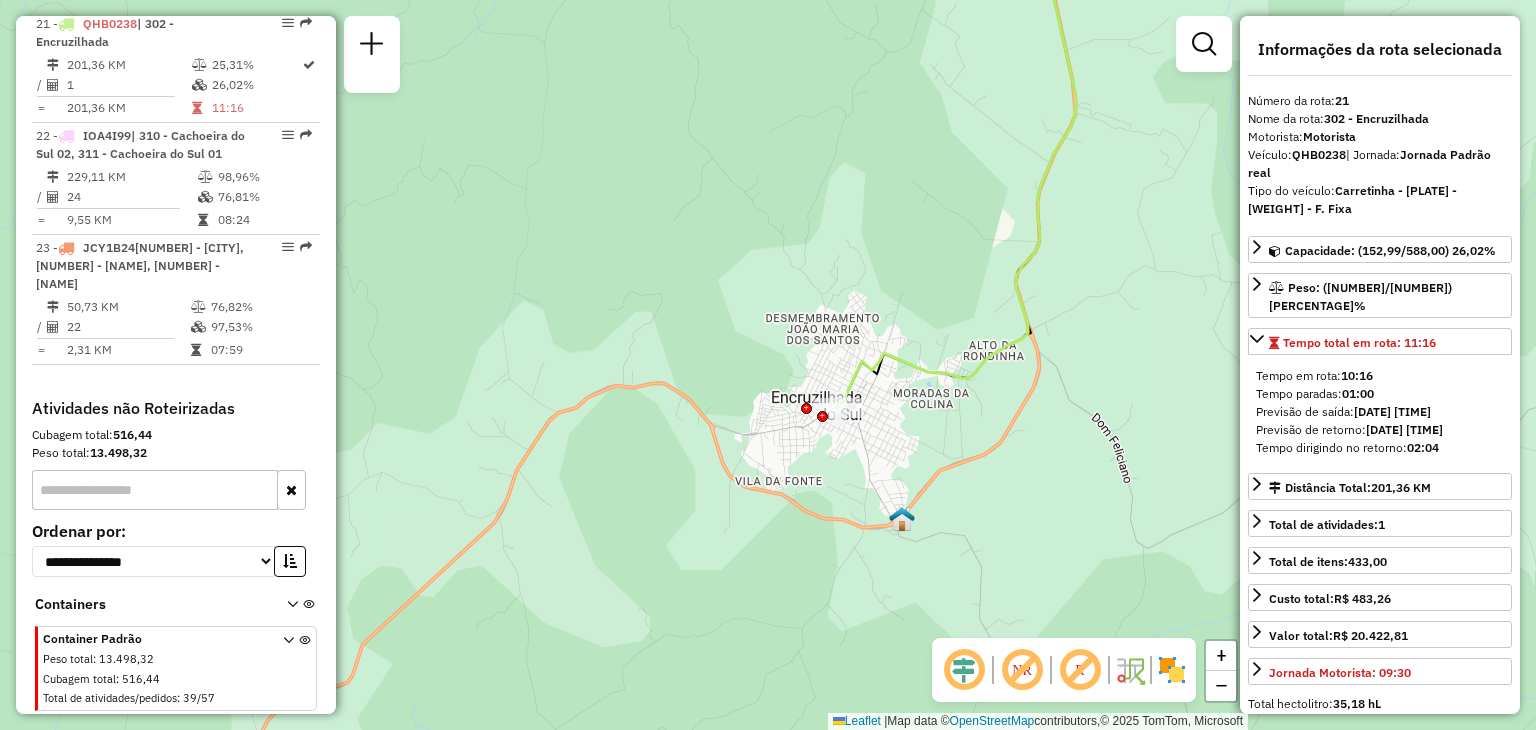 drag, startPoint x: 982, startPoint y: 418, endPoint x: 836, endPoint y: 401, distance: 146.98639 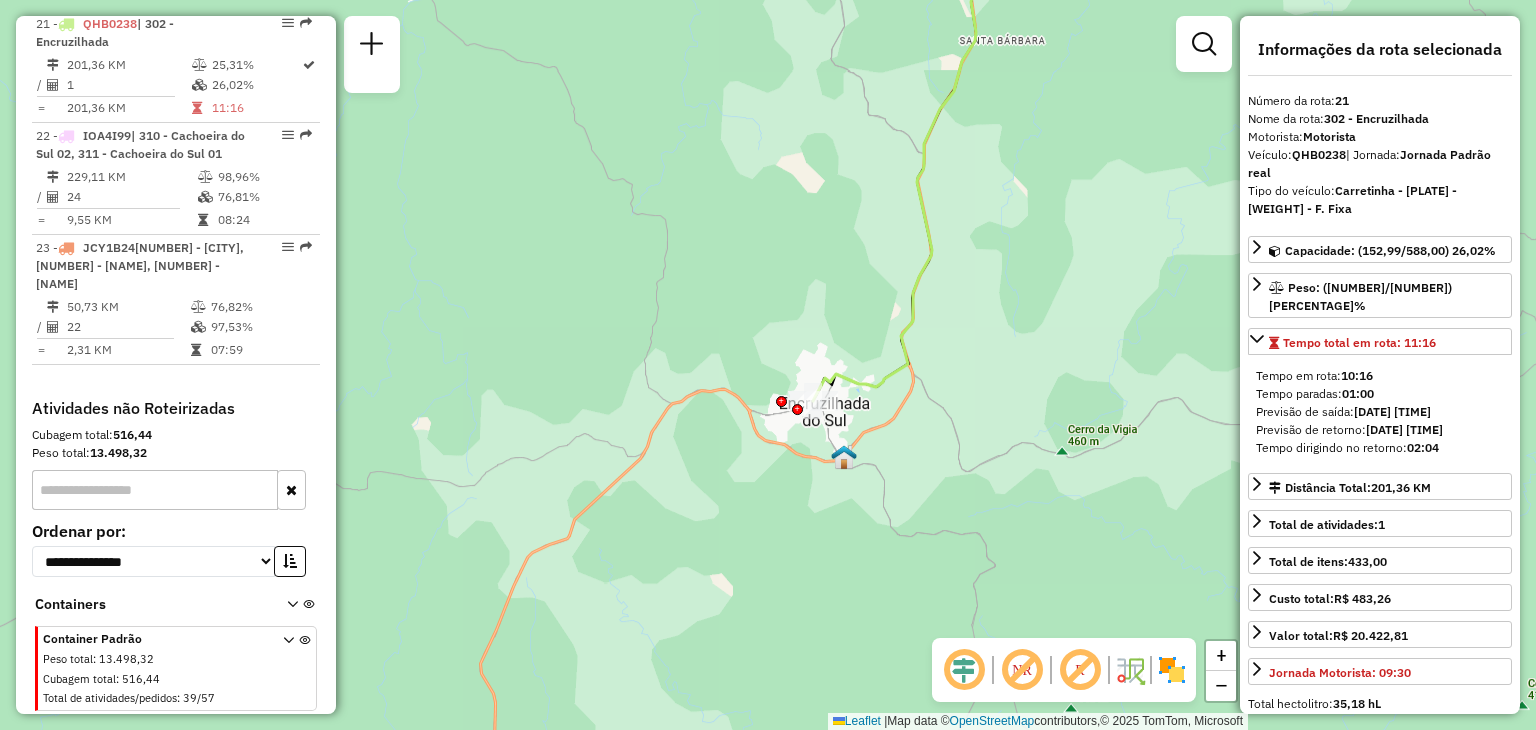 drag, startPoint x: 980, startPoint y: 394, endPoint x: 931, endPoint y: 381, distance: 50.695168 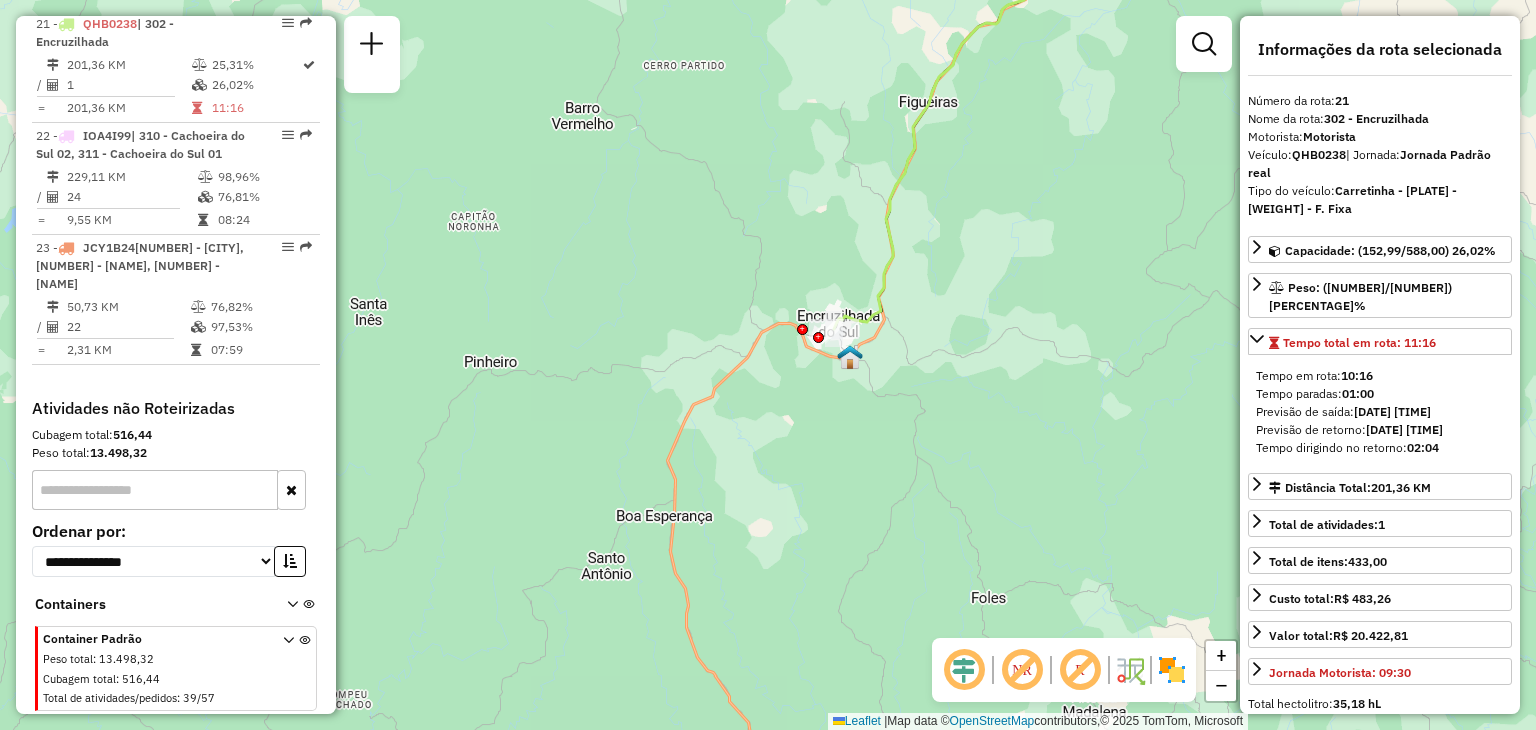 drag, startPoint x: 1026, startPoint y: 230, endPoint x: 942, endPoint y: 305, distance: 112.60995 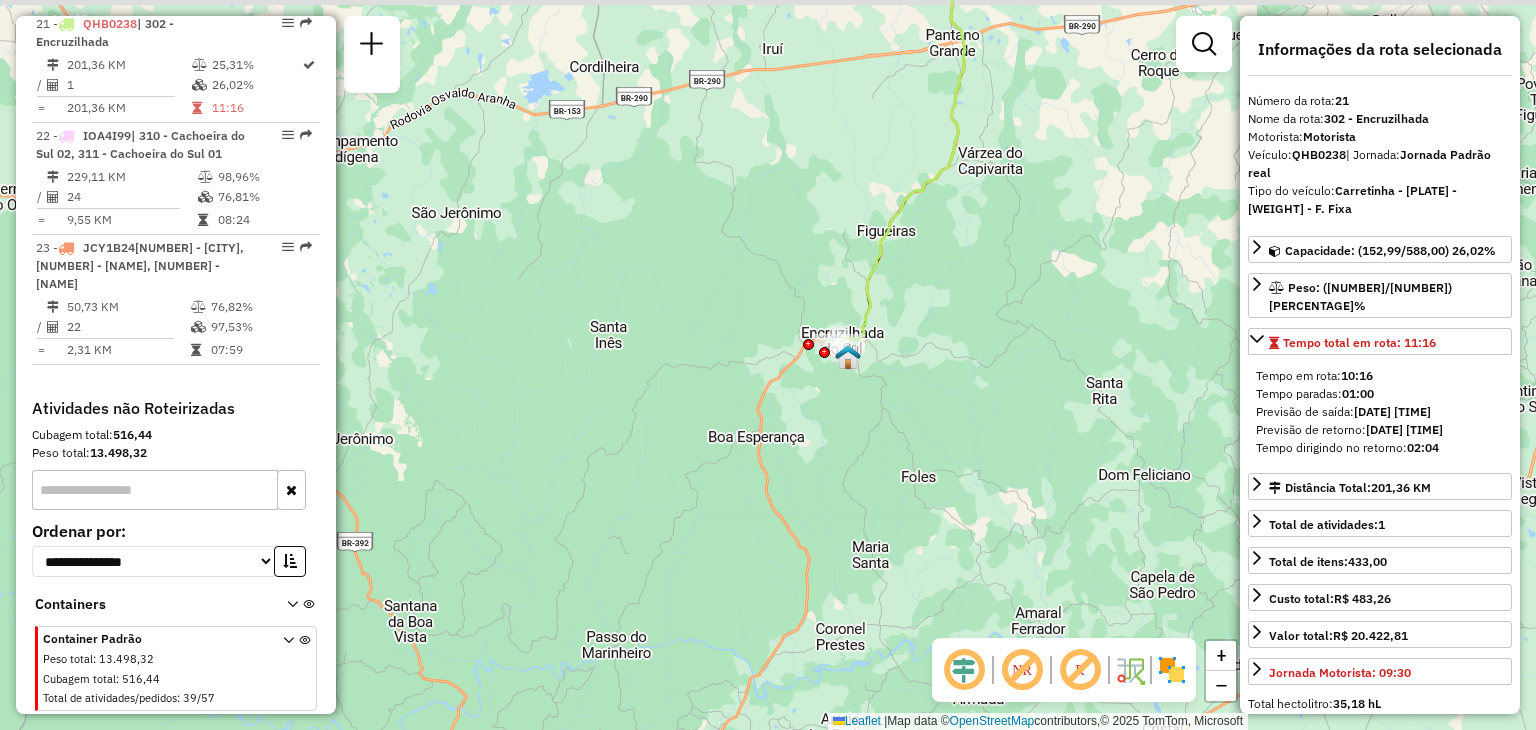drag, startPoint x: 922, startPoint y: 290, endPoint x: 884, endPoint y: 307, distance: 41.62932 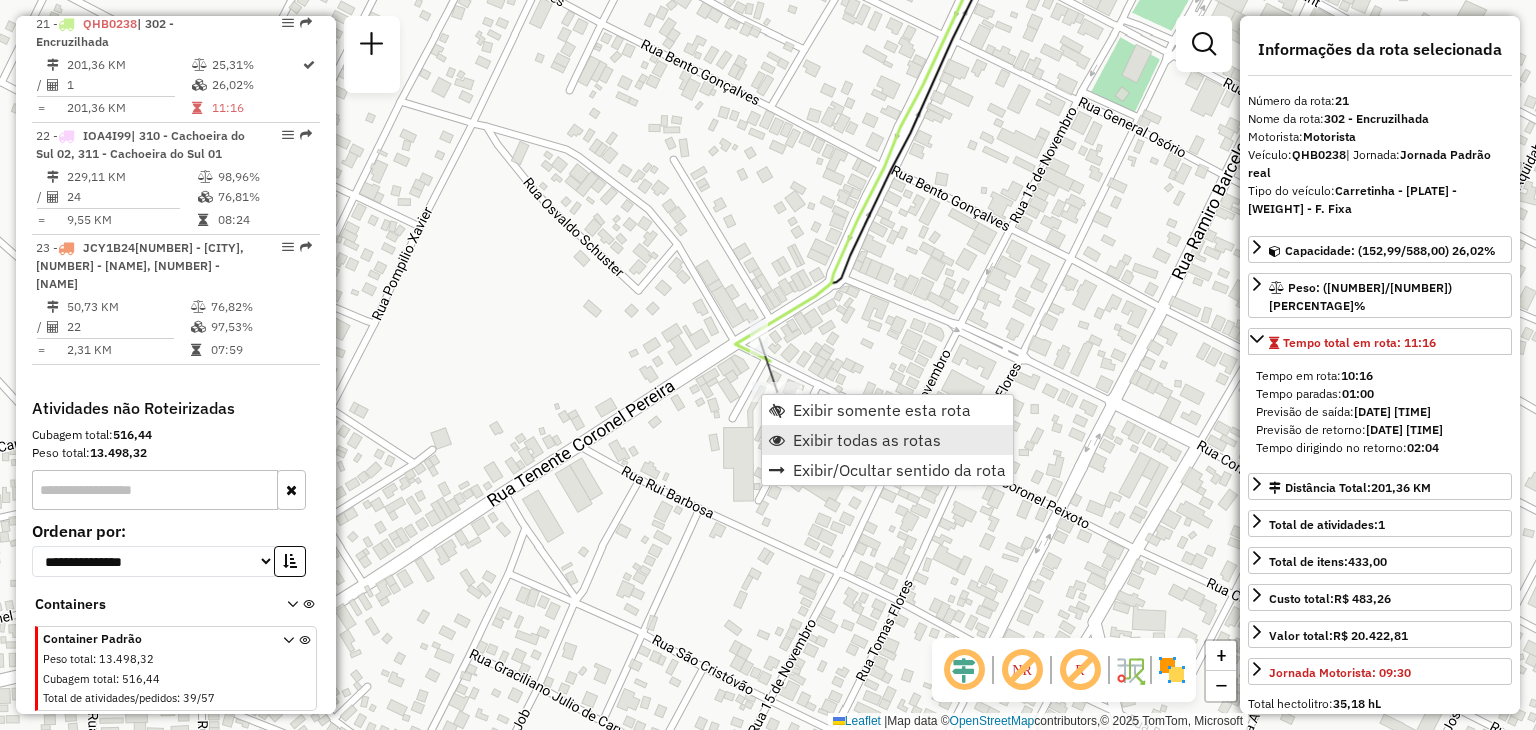 click on "Exibir todas as rotas" at bounding box center (867, 440) 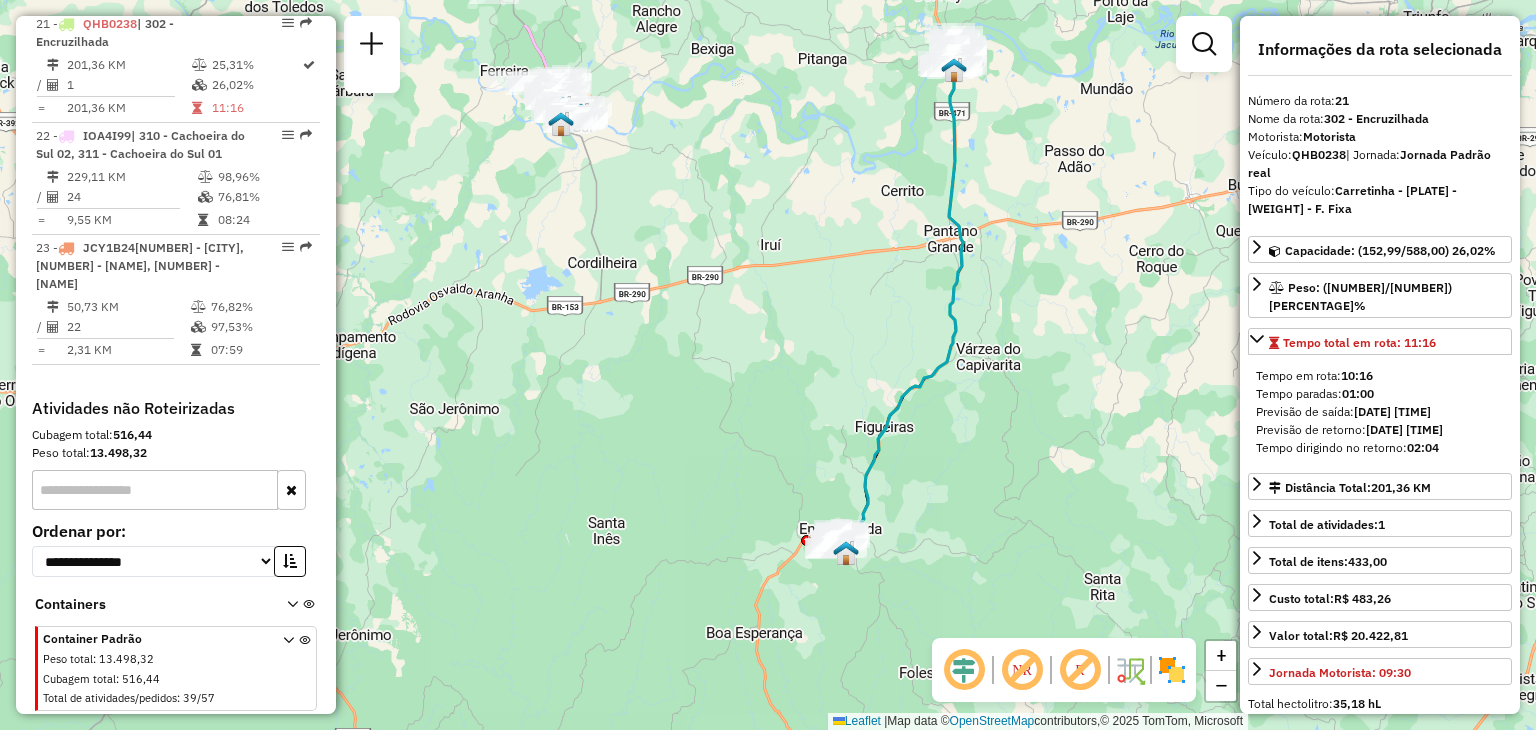 drag, startPoint x: 938, startPoint y: 360, endPoint x: 904, endPoint y: 458, distance: 103.73042 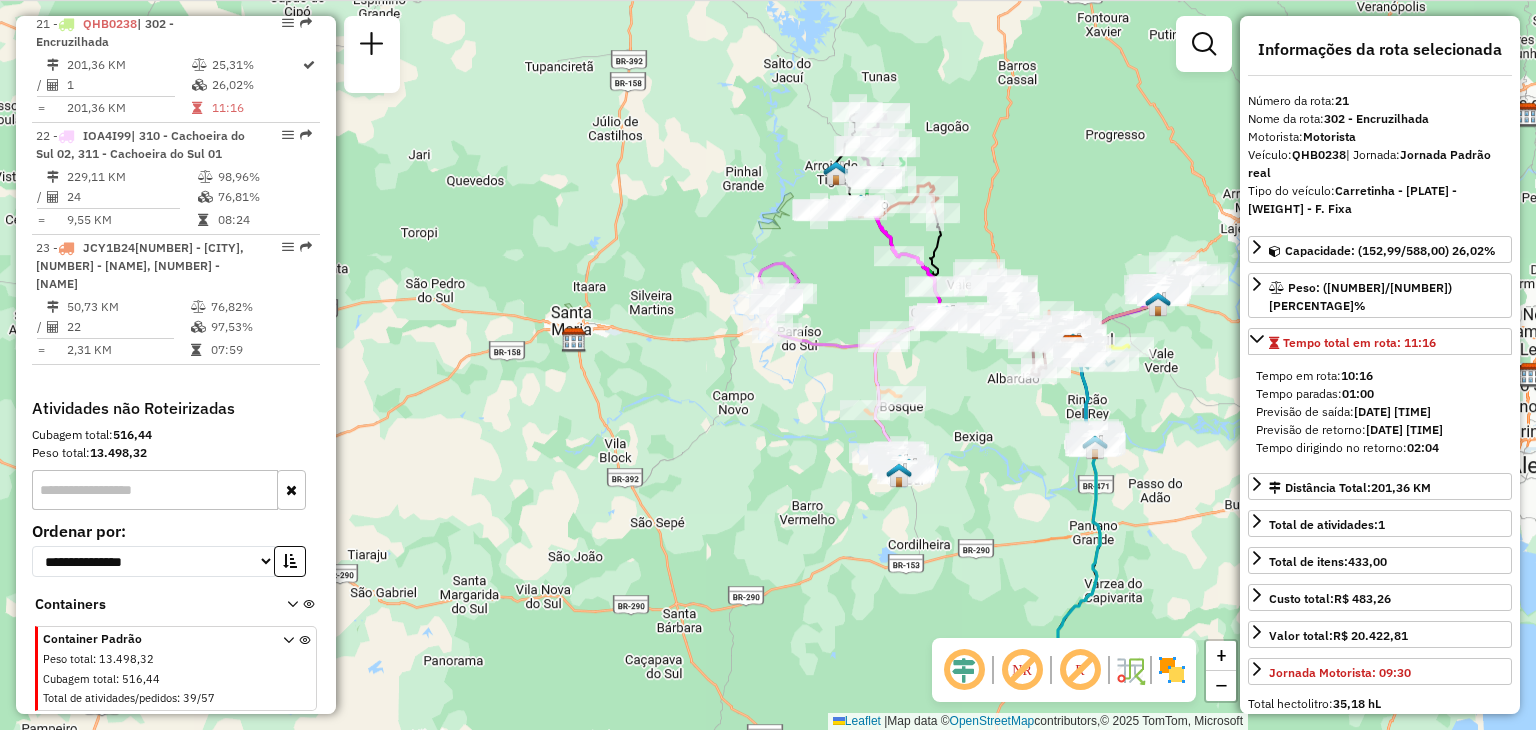 drag, startPoint x: 788, startPoint y: 274, endPoint x: 831, endPoint y: 475, distance: 205.54805 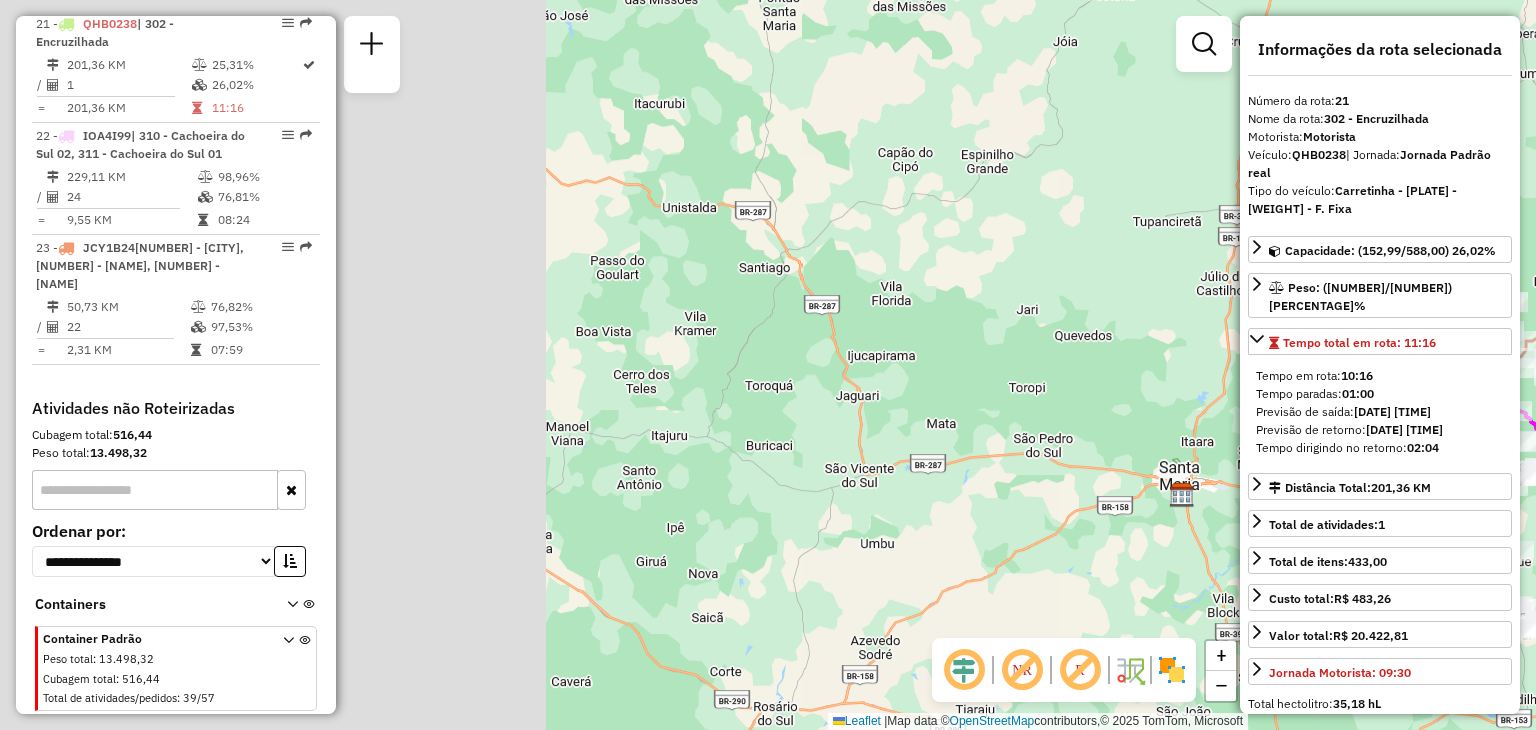 drag, startPoint x: 492, startPoint y: 362, endPoint x: 1058, endPoint y: 484, distance: 578.99915 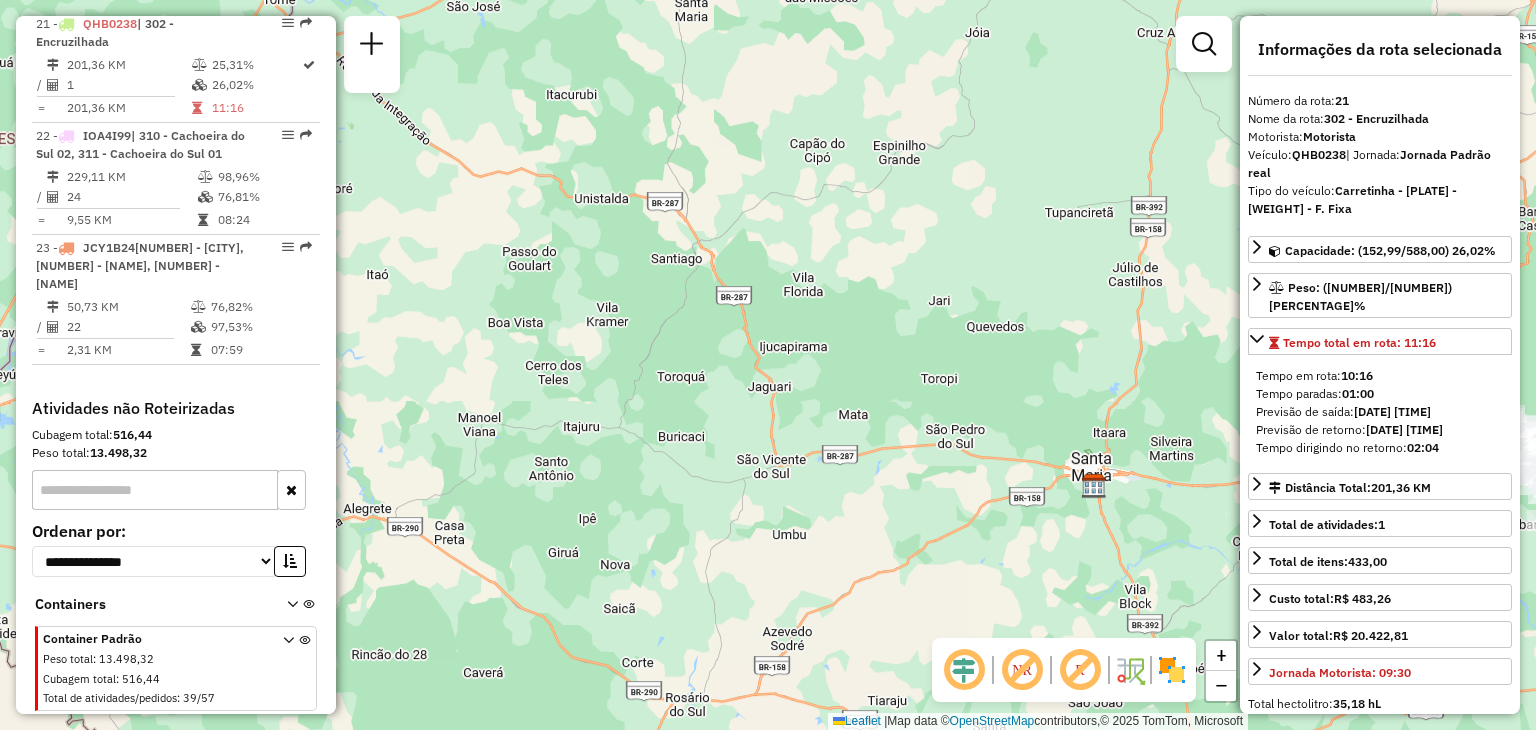 drag, startPoint x: 976, startPoint y: 518, endPoint x: 438, endPoint y: 463, distance: 540.804 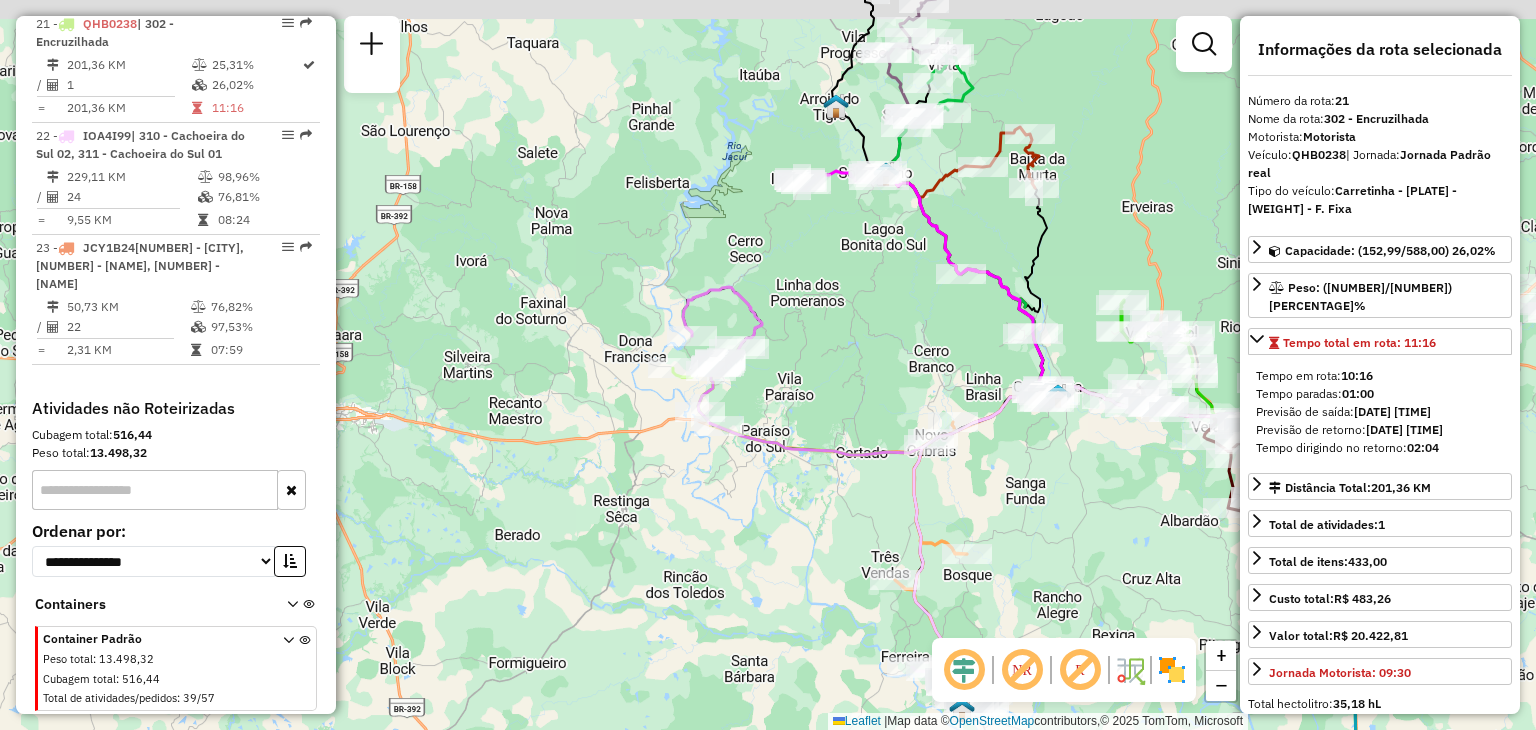 drag, startPoint x: 1010, startPoint y: 452, endPoint x: 819, endPoint y: 496, distance: 196.00255 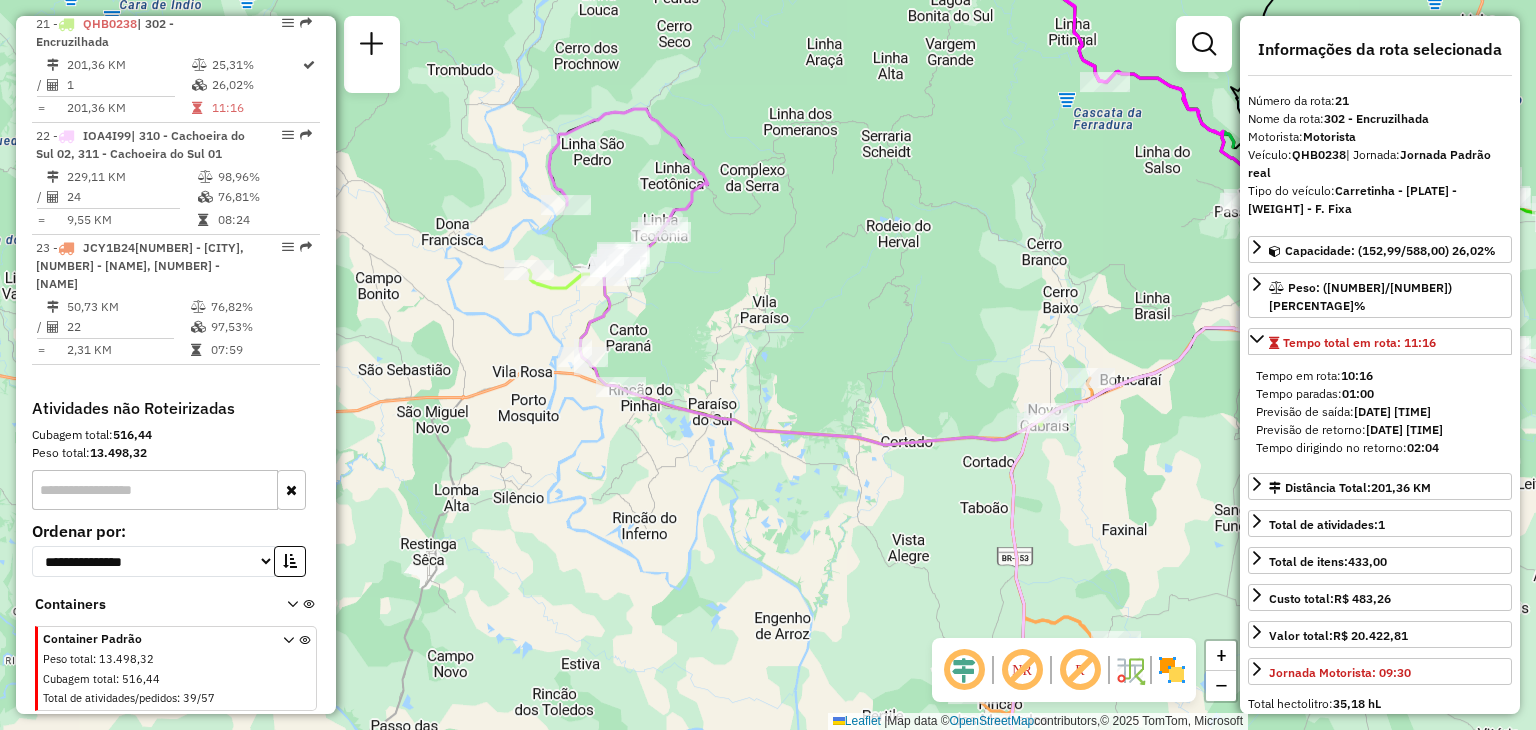 drag, startPoint x: 712, startPoint y: 454, endPoint x: 724, endPoint y: 473, distance: 22.472204 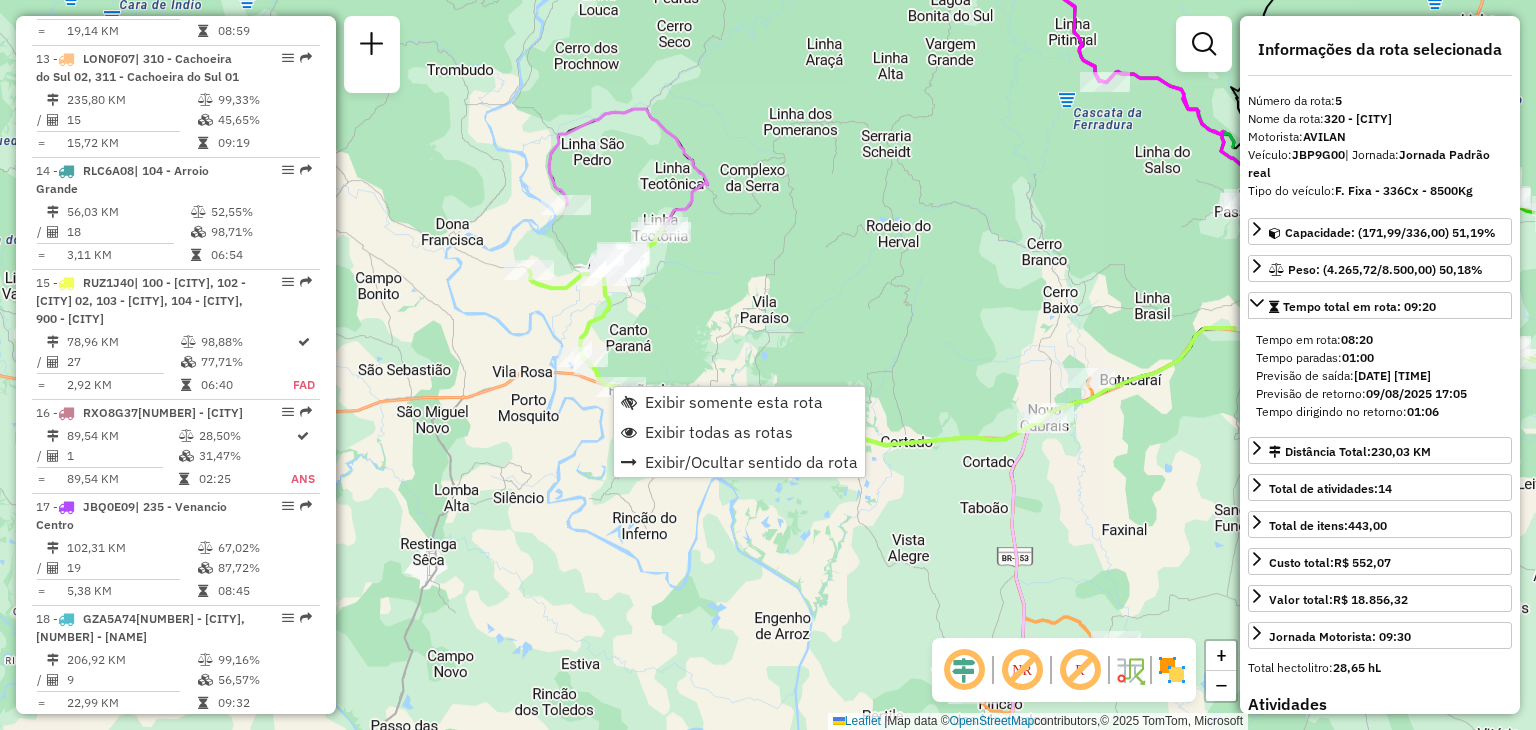 scroll, scrollTop: 1242, scrollLeft: 0, axis: vertical 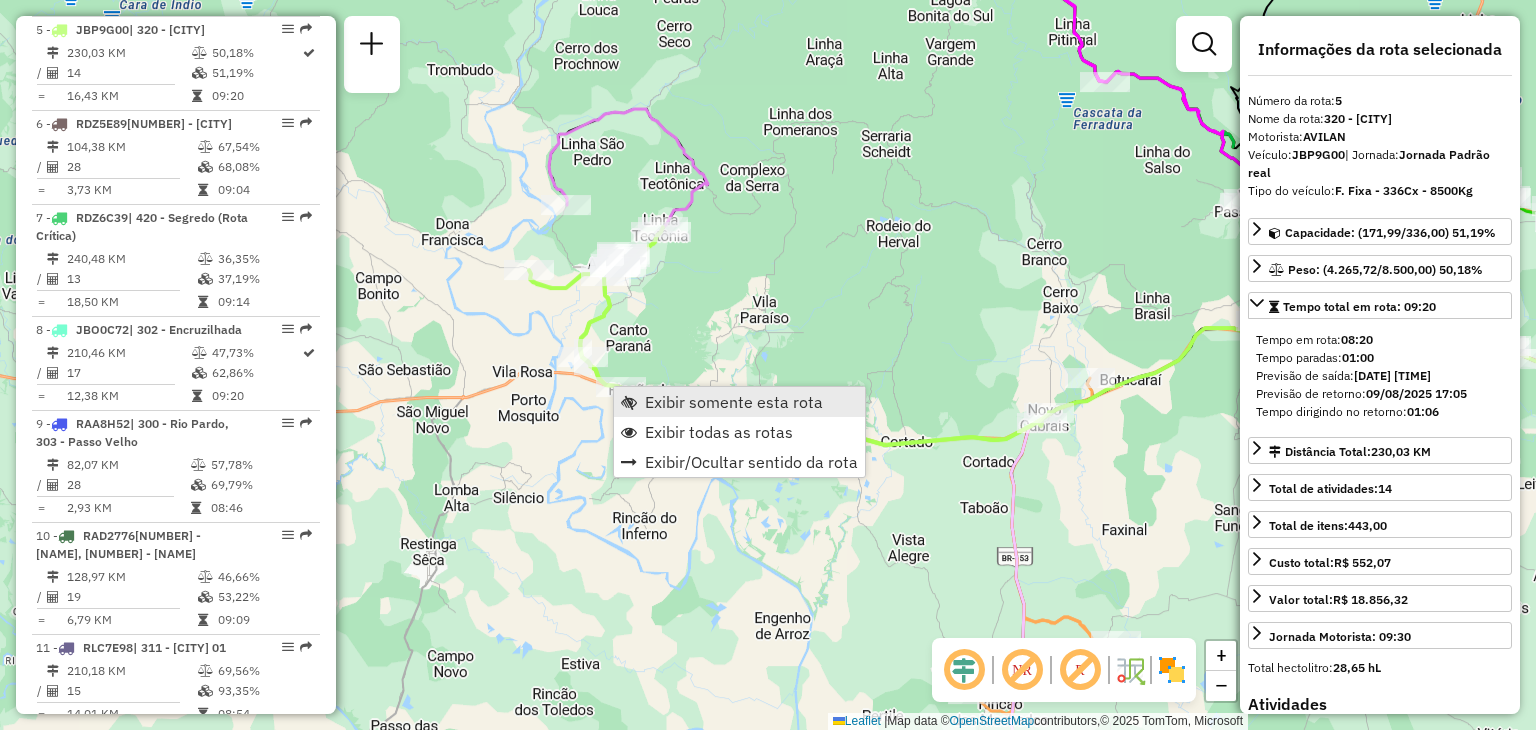 click on "Exibir somente esta rota" at bounding box center (734, 402) 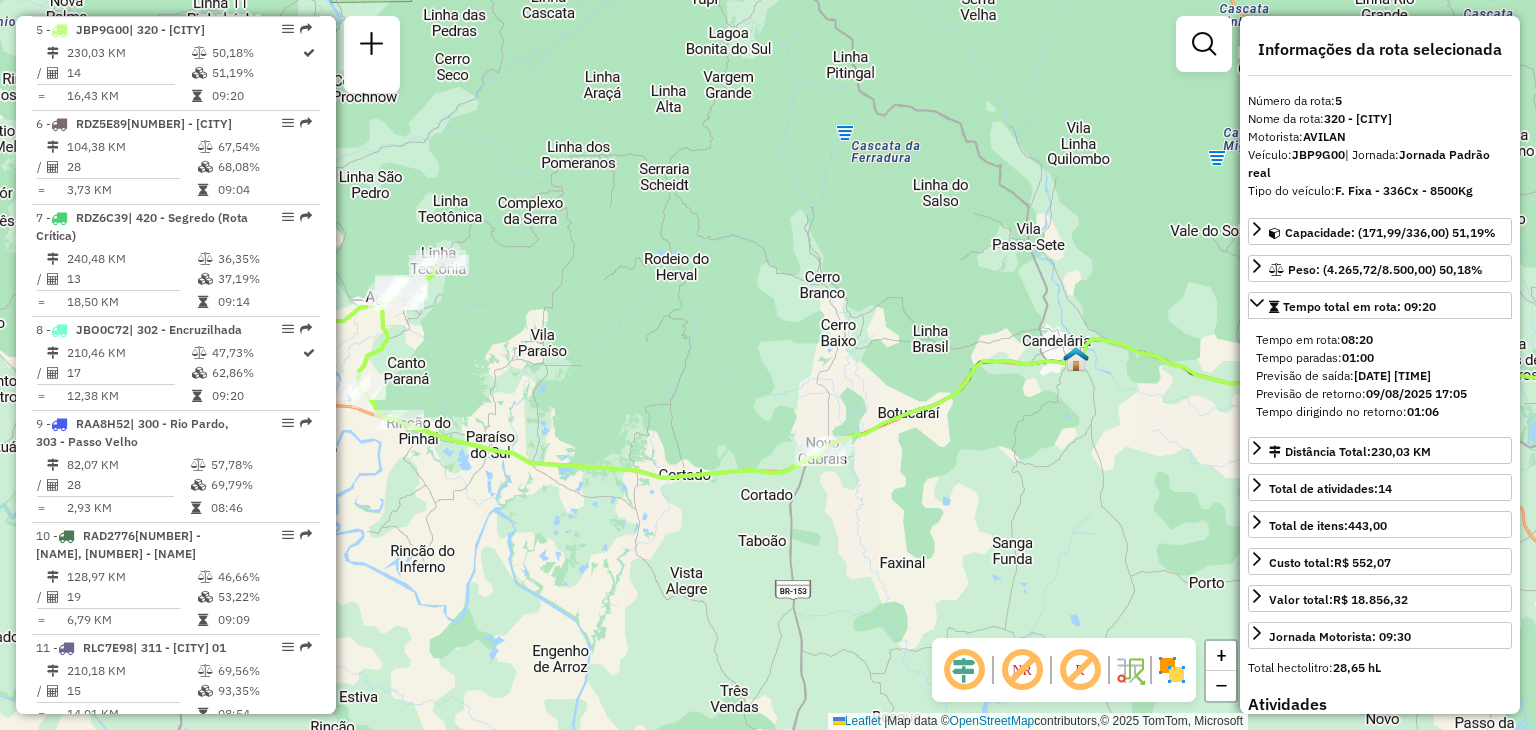drag, startPoint x: 634, startPoint y: 408, endPoint x: 816, endPoint y: 416, distance: 182.17574 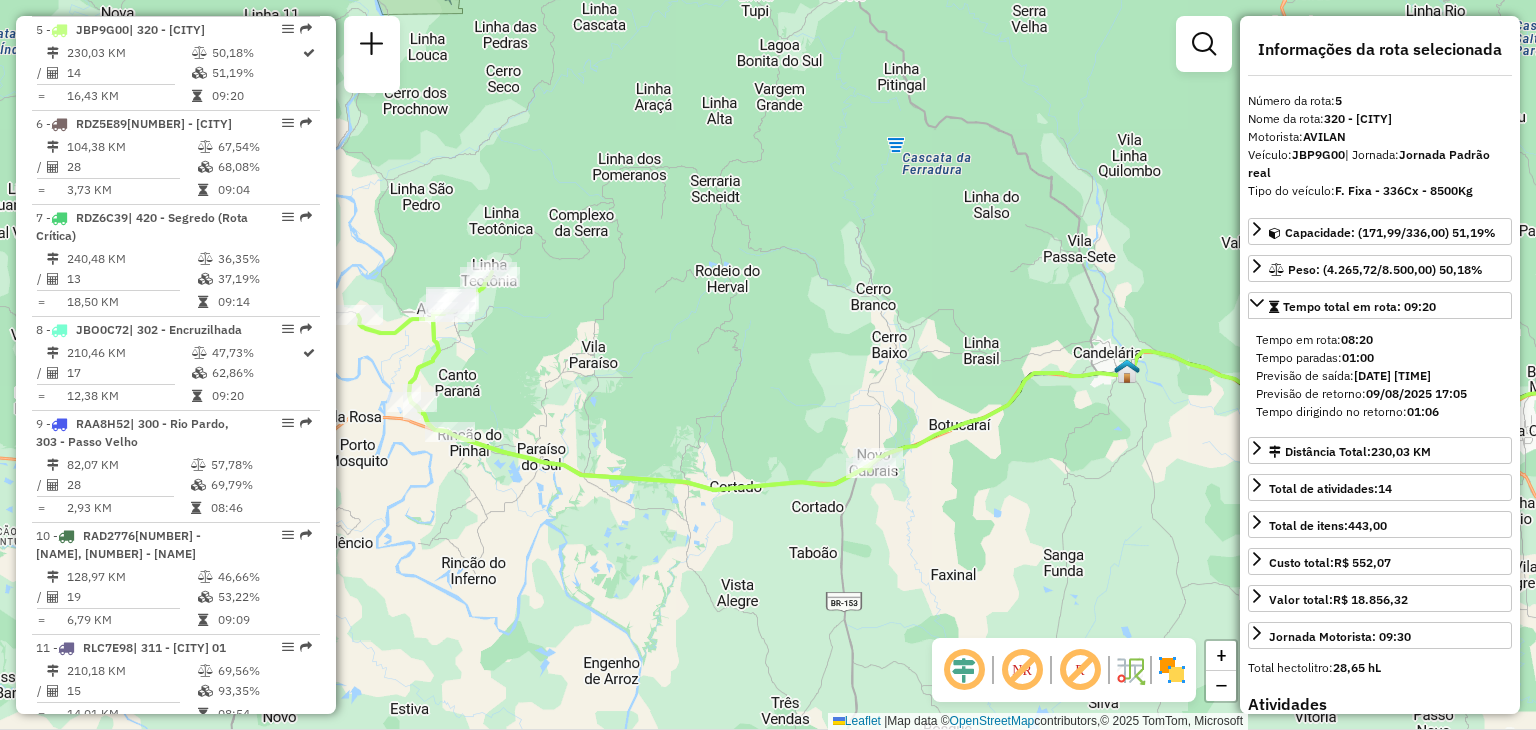 drag, startPoint x: 1034, startPoint y: 481, endPoint x: 718, endPoint y: 441, distance: 318.52158 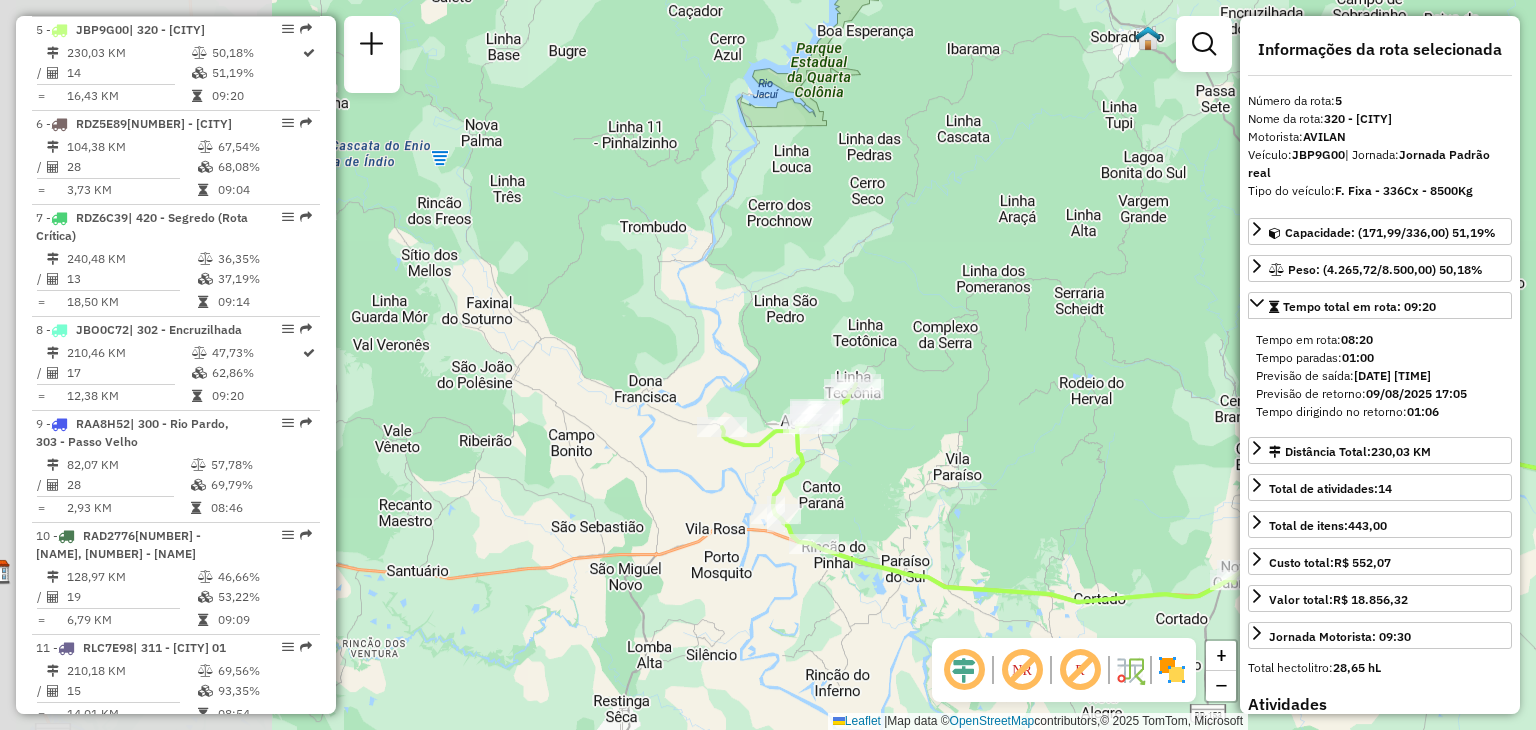 drag, startPoint x: 487, startPoint y: 374, endPoint x: 863, endPoint y: 489, distance: 393.19333 